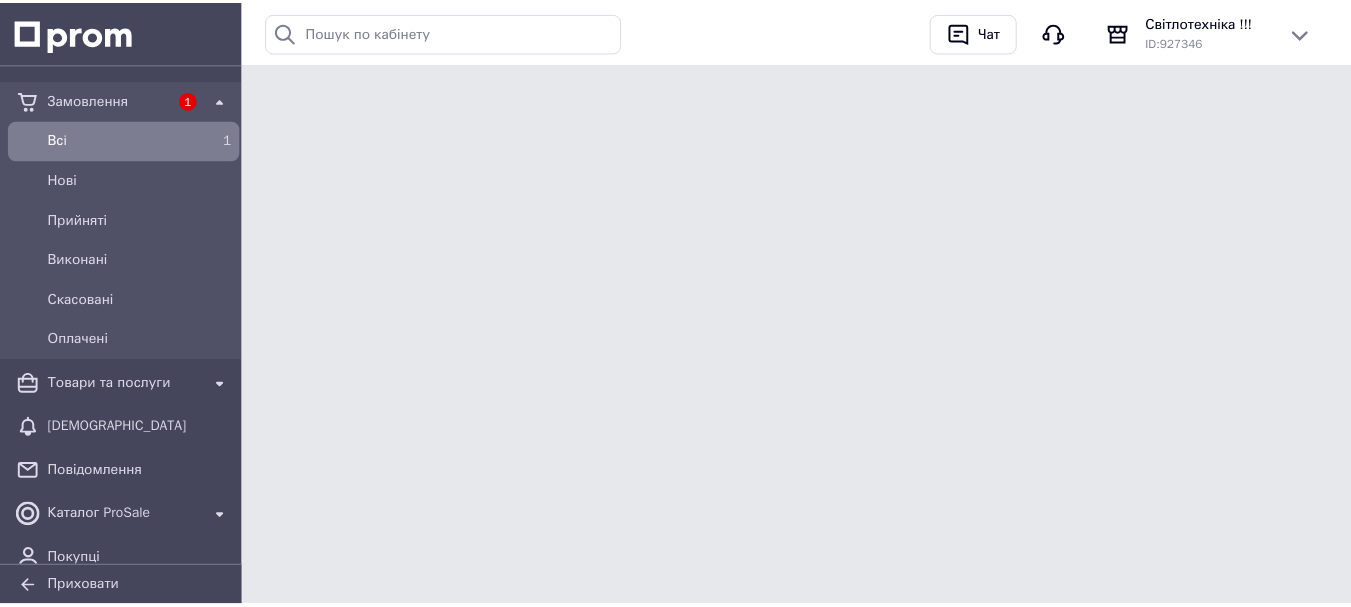 scroll, scrollTop: 0, scrollLeft: 0, axis: both 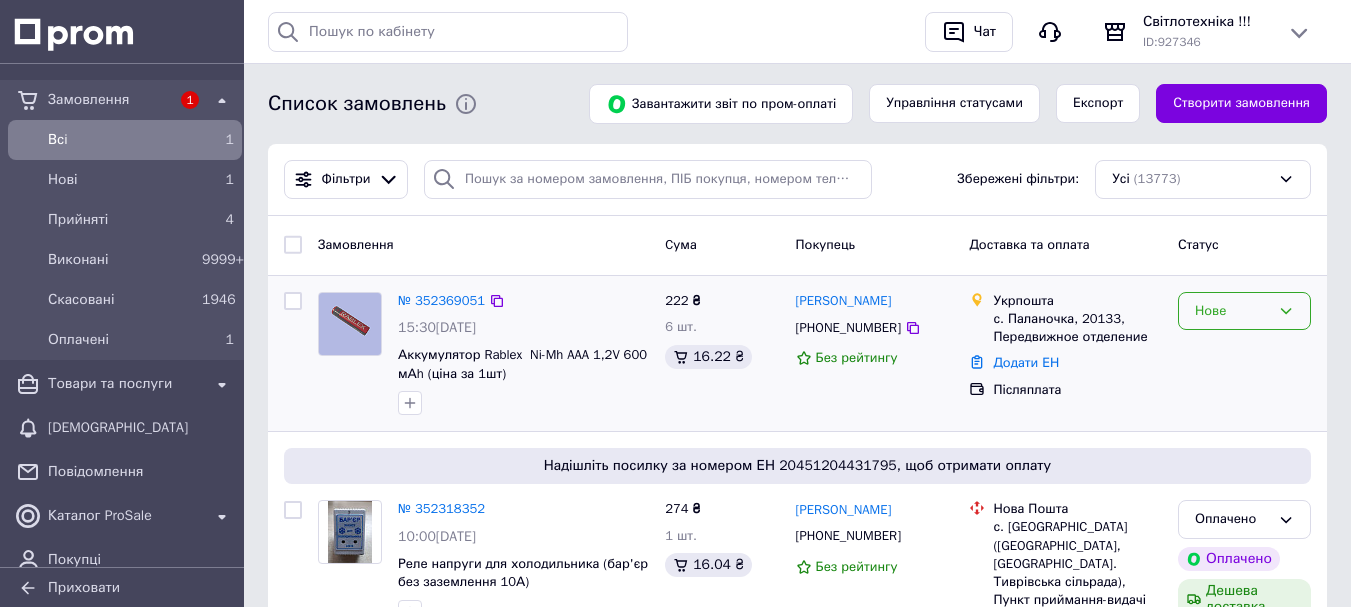 click on "Нове" at bounding box center (1244, 311) 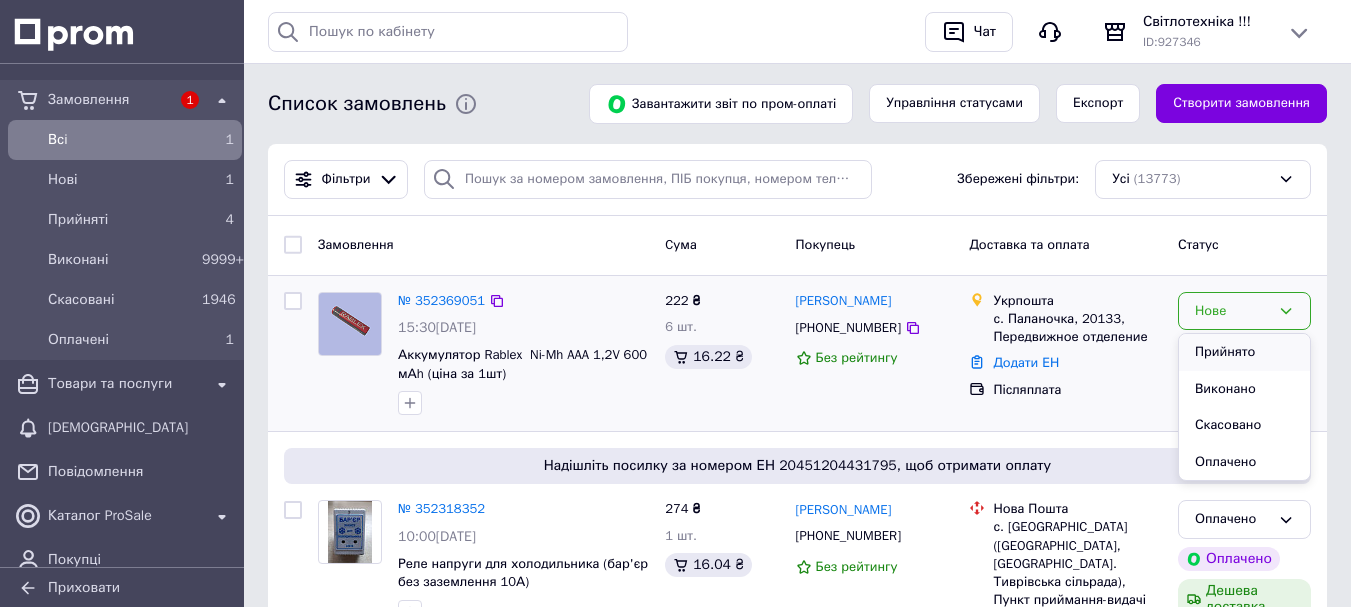 click on "Прийнято" at bounding box center [1244, 352] 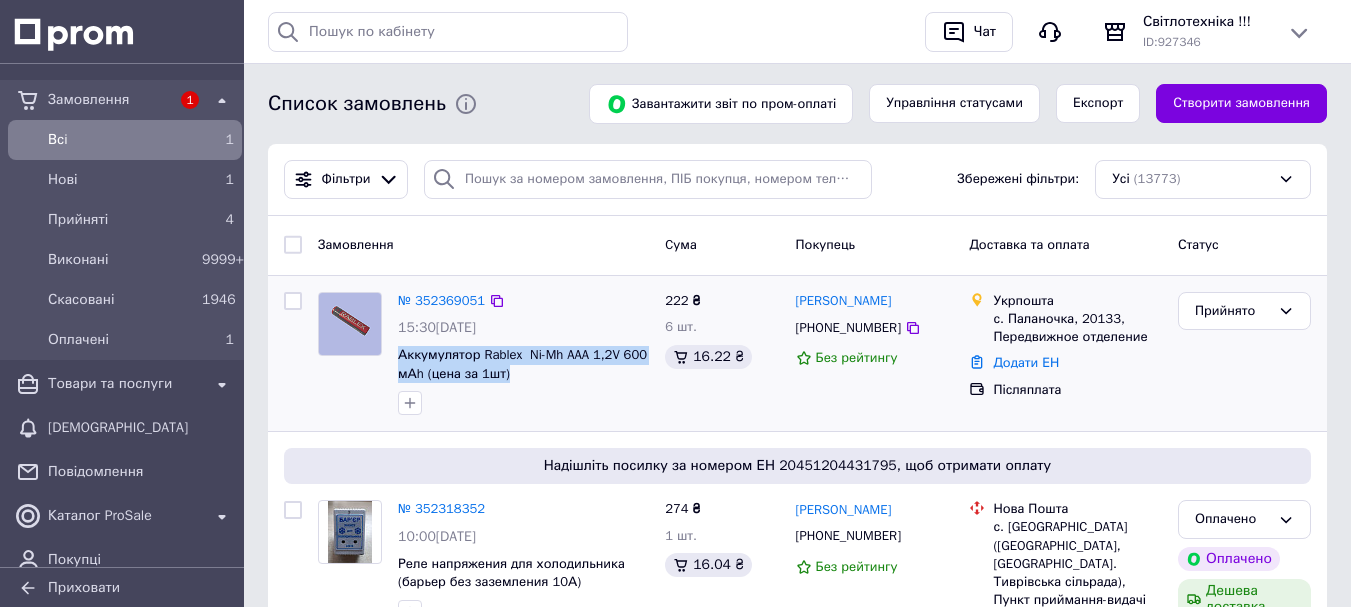 drag, startPoint x: 528, startPoint y: 382, endPoint x: 401, endPoint y: 345, distance: 132.28 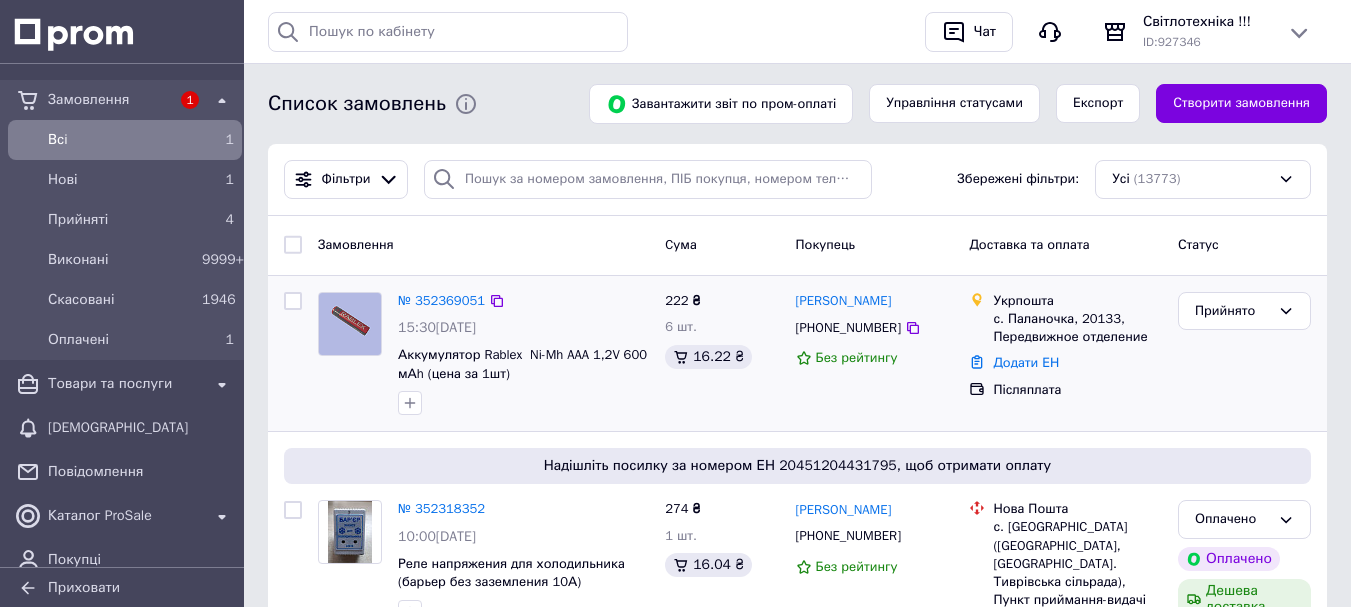 click at bounding box center (523, 403) 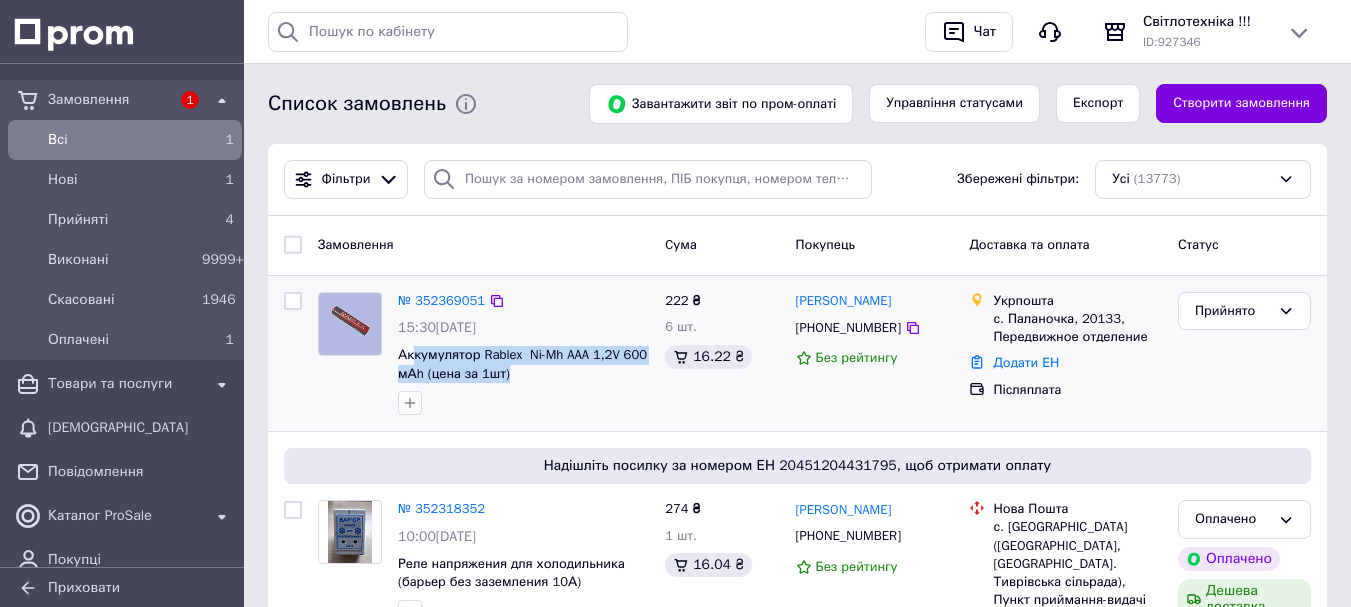 drag, startPoint x: 520, startPoint y: 372, endPoint x: 415, endPoint y: 340, distance: 109.76794 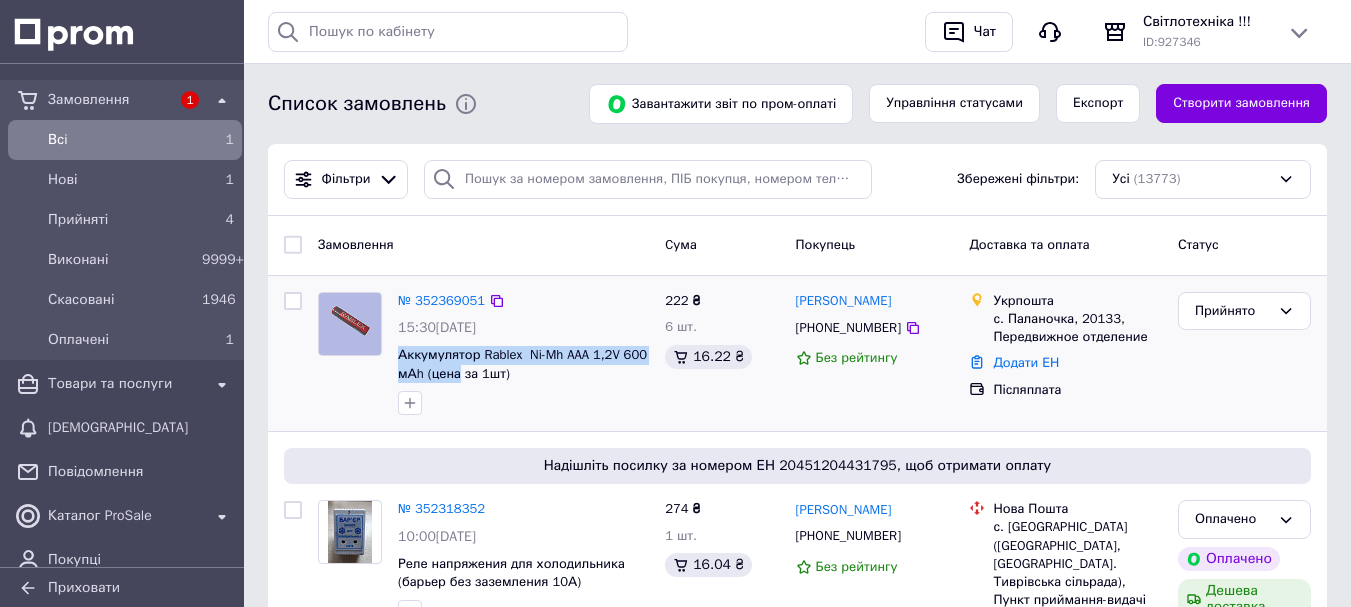 drag, startPoint x: 400, startPoint y: 354, endPoint x: 450, endPoint y: 382, distance: 57.306194 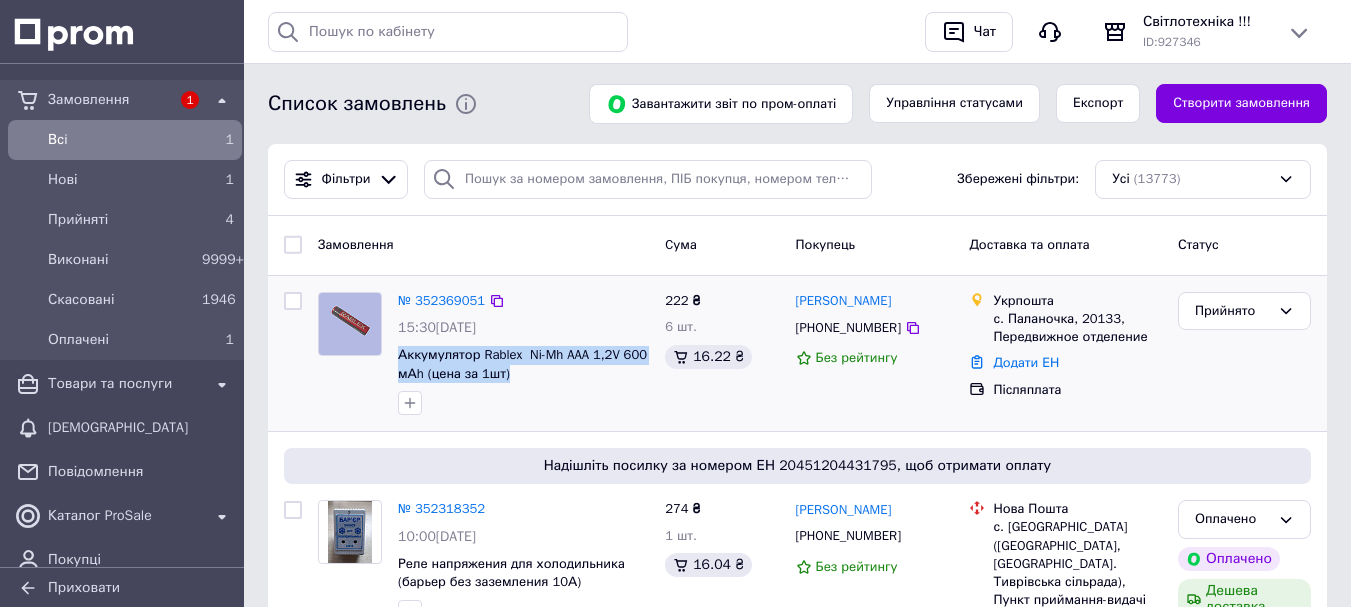 drag, startPoint x: 534, startPoint y: 393, endPoint x: 400, endPoint y: 341, distance: 143.73587 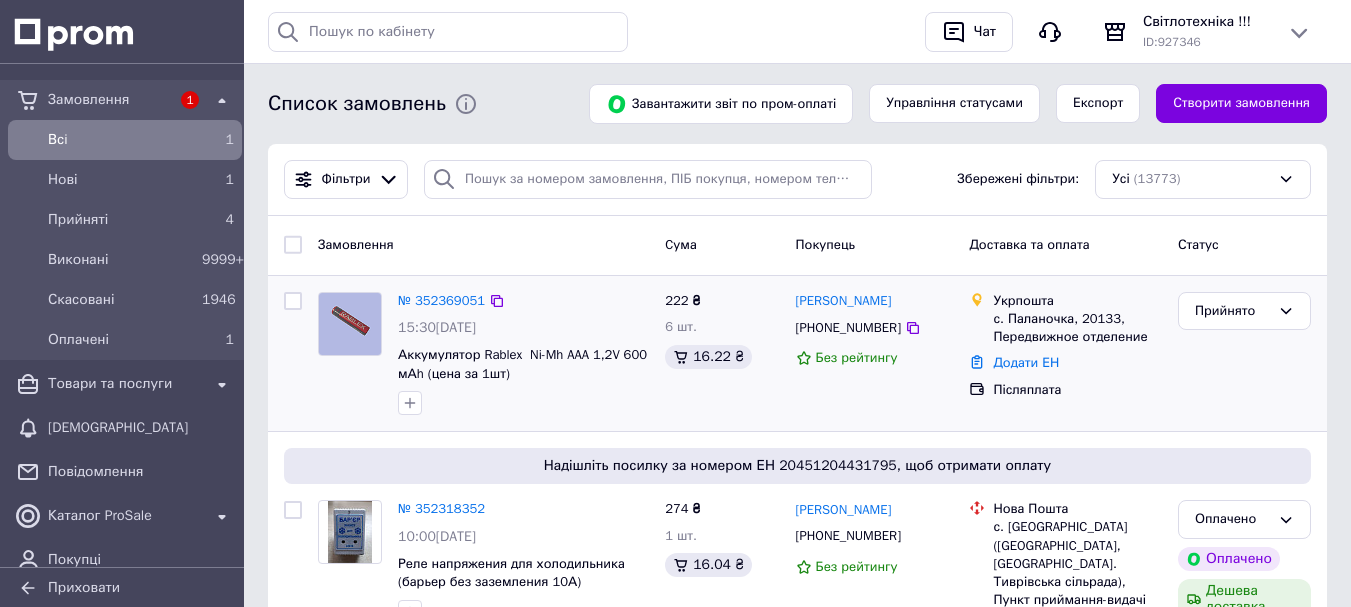 click on "222 ₴ 6 шт. 16.22 ₴" at bounding box center [722, 354] 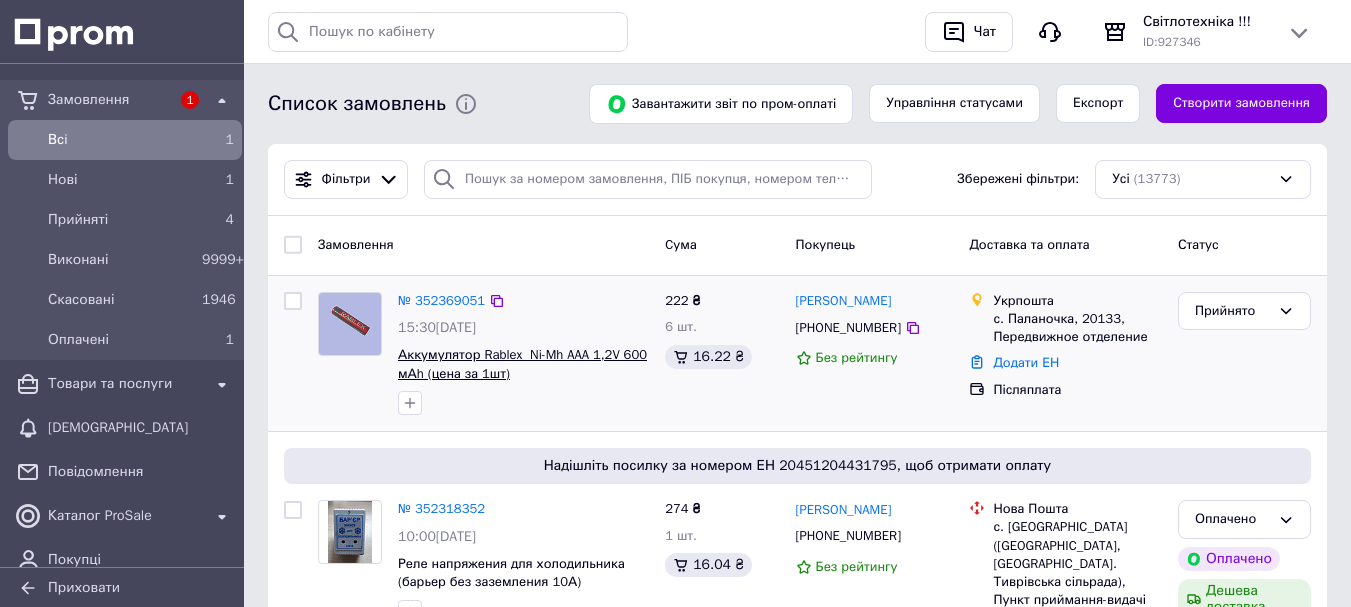 click on "Аккумулятор Rablex  Ni-Mh  AAA 1,2V 600 мАh (цена за 1шт)" at bounding box center [522, 364] 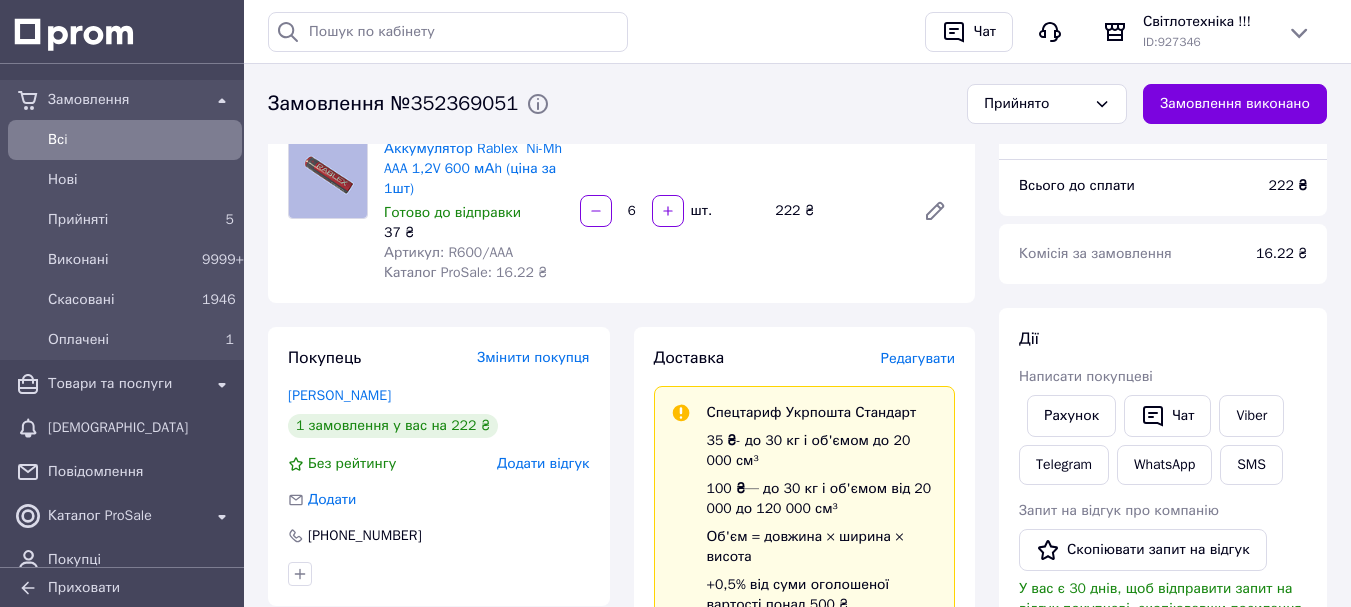 scroll, scrollTop: 100, scrollLeft: 0, axis: vertical 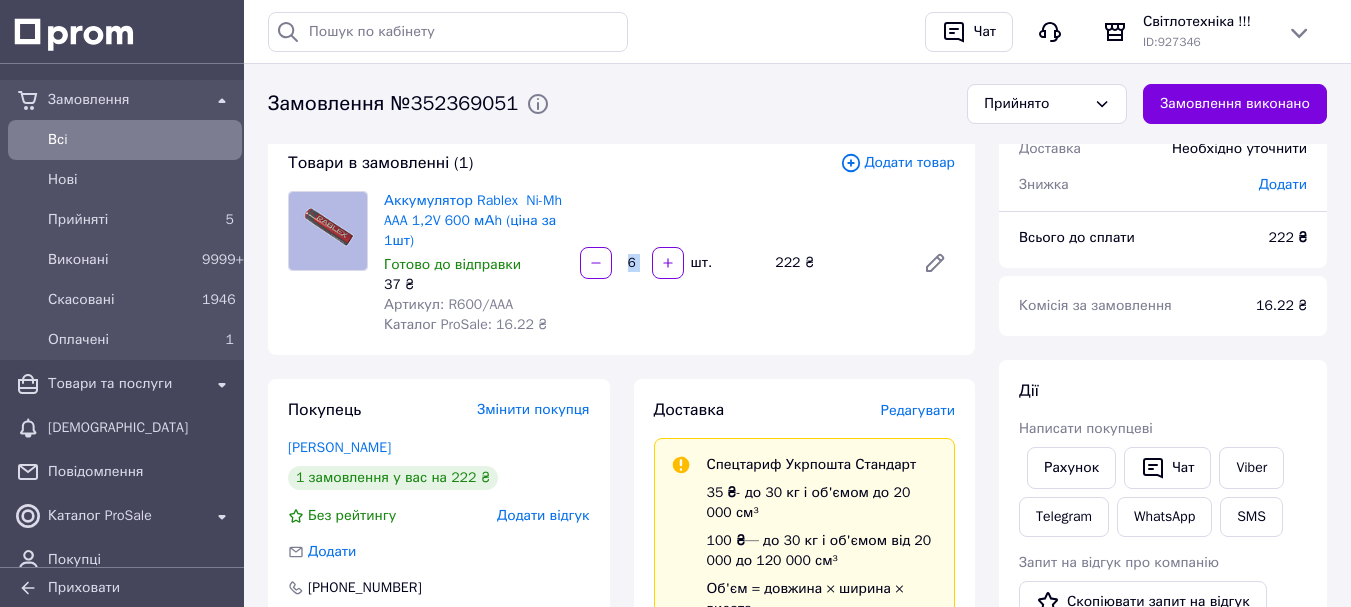 drag, startPoint x: 637, startPoint y: 296, endPoint x: 597, endPoint y: 293, distance: 40.112343 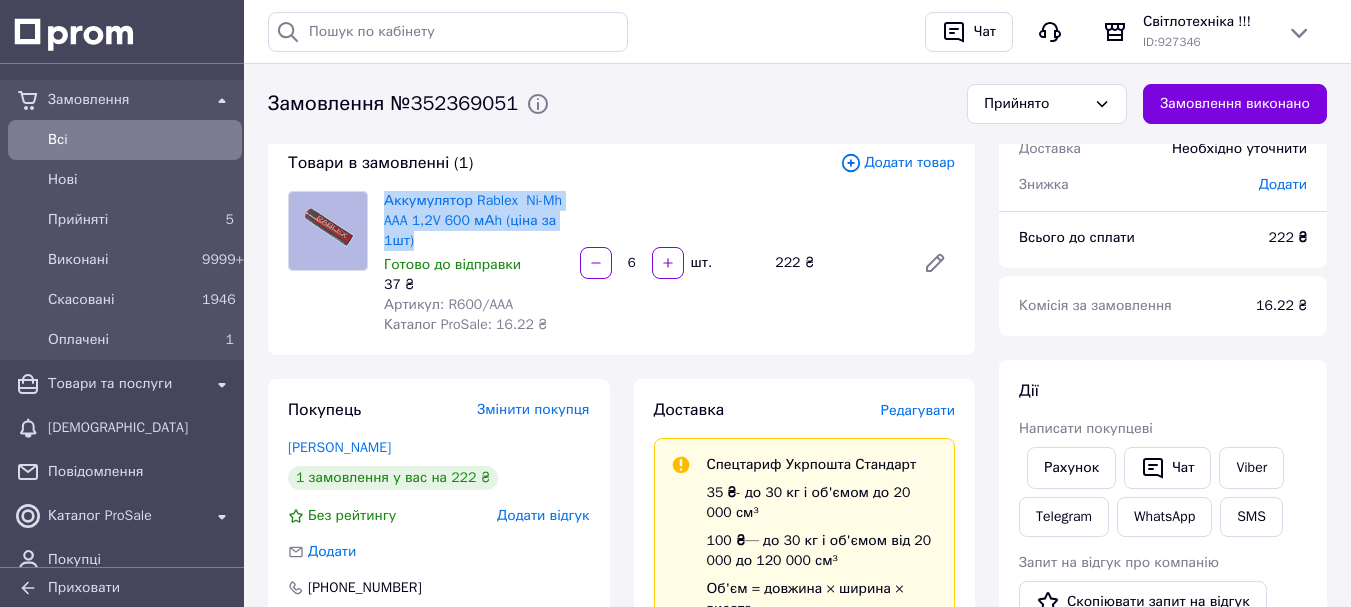 drag, startPoint x: 469, startPoint y: 237, endPoint x: 382, endPoint y: 205, distance: 92.69843 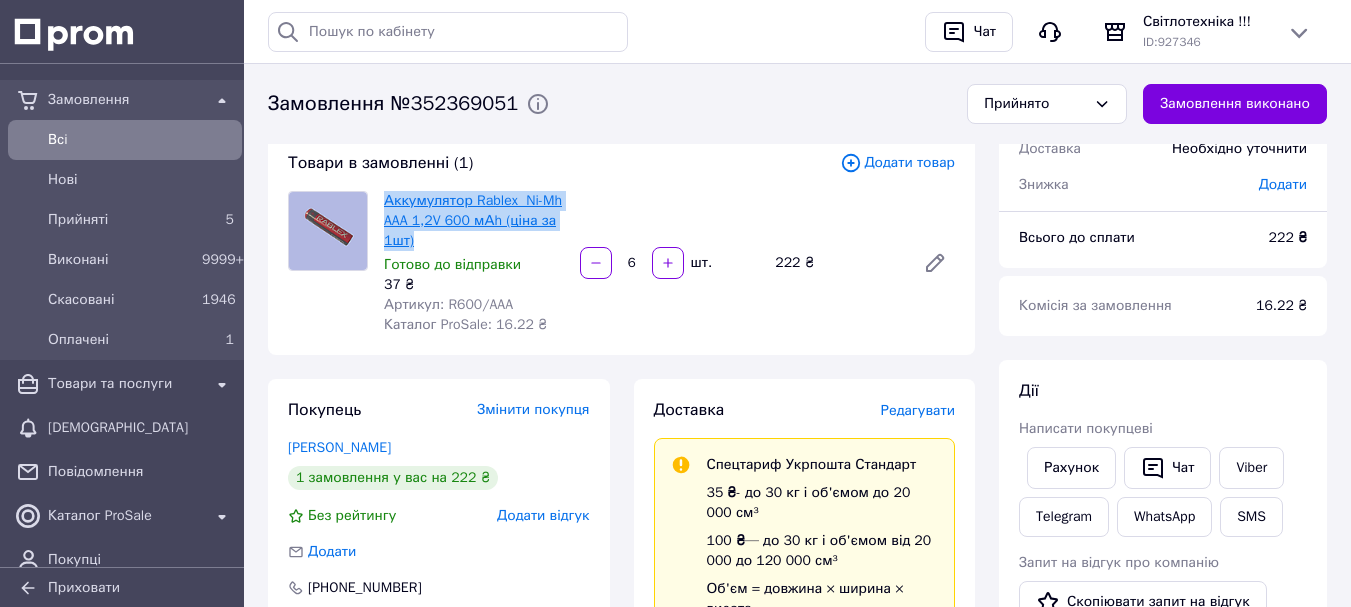 copy on "Аккумулятор Rablex  Ni-Mh  AAA 1,2V 600 мАh (ціна за 1шт)" 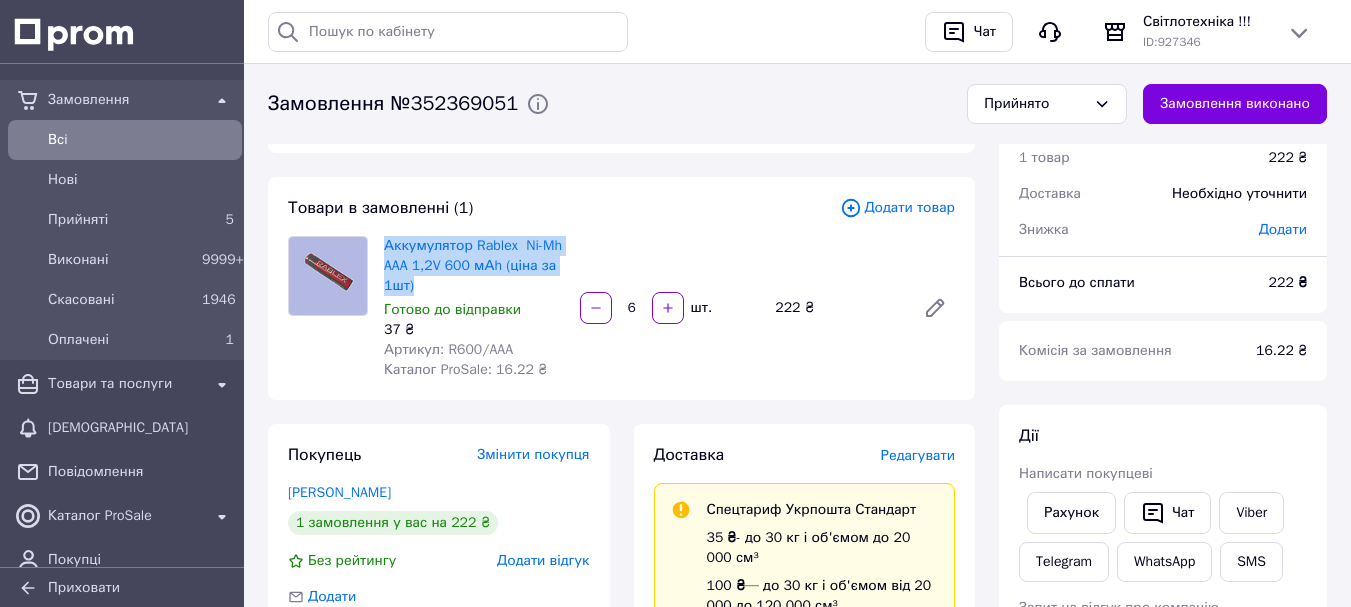 scroll, scrollTop: 0, scrollLeft: 0, axis: both 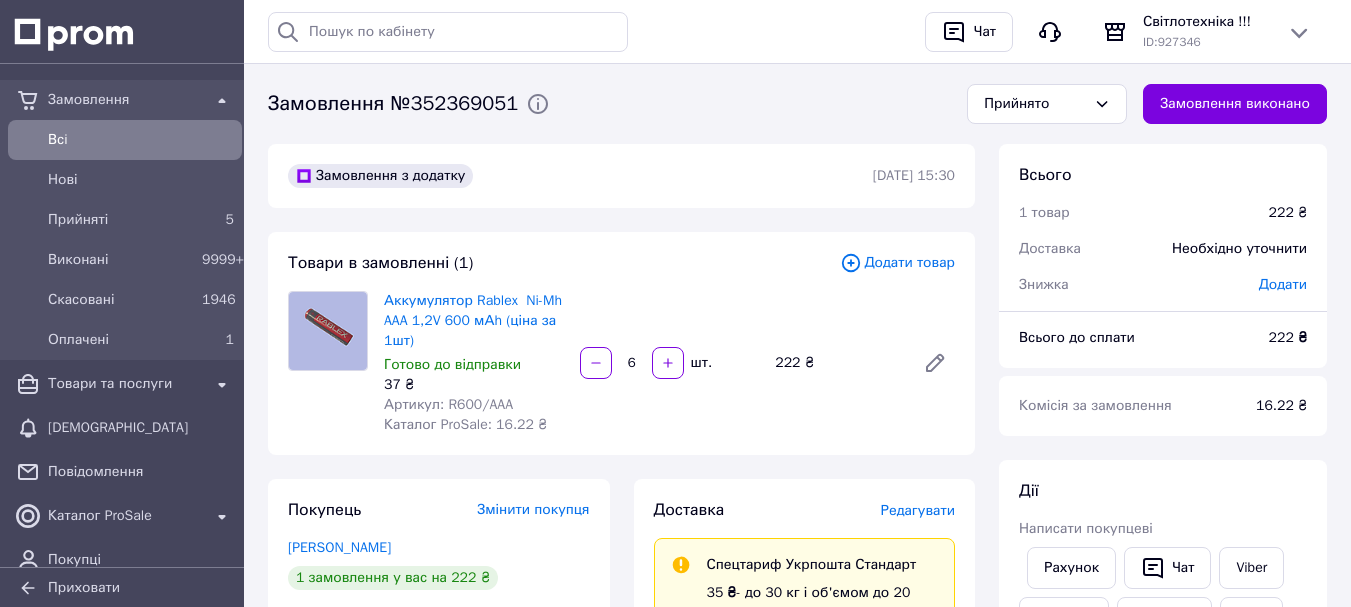click on "Аккумулятор Rablex  Ni-Mh  AAA 1,2V 600 мАh (ціна за 1шт) Готово до відправки 37 ₴ Артикул: R600/AAA Каталог ProSale: 16.22 ₴  6   шт. 222 ₴" at bounding box center (669, 363) 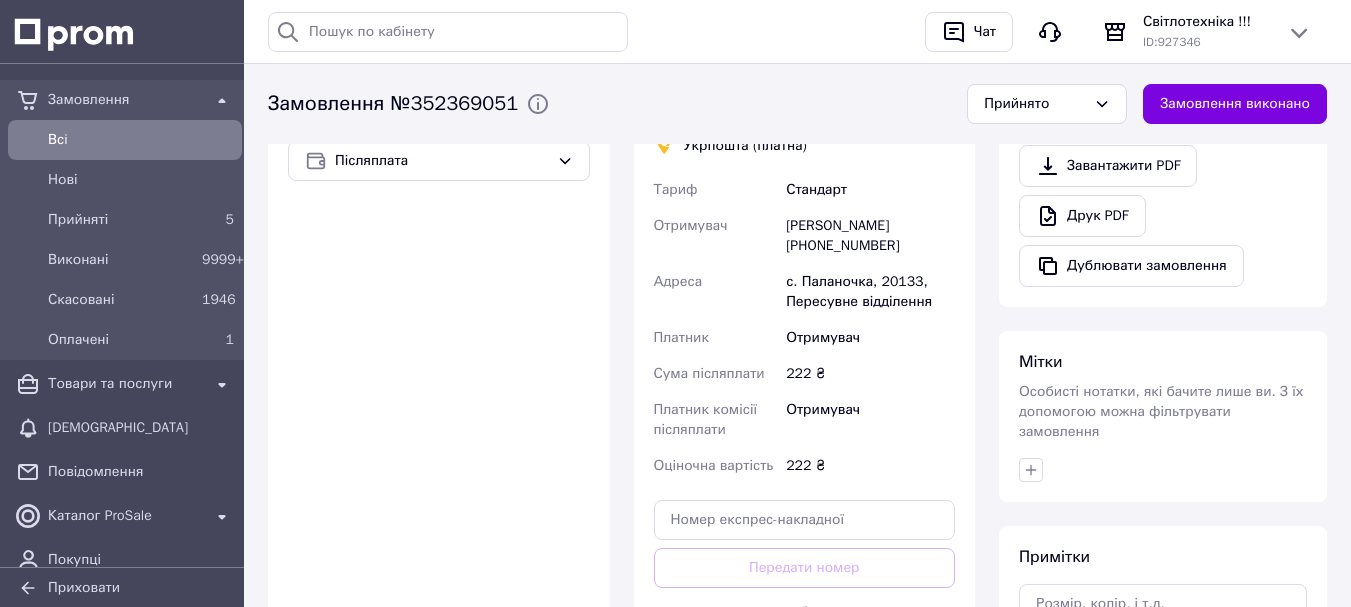 scroll, scrollTop: 900, scrollLeft: 0, axis: vertical 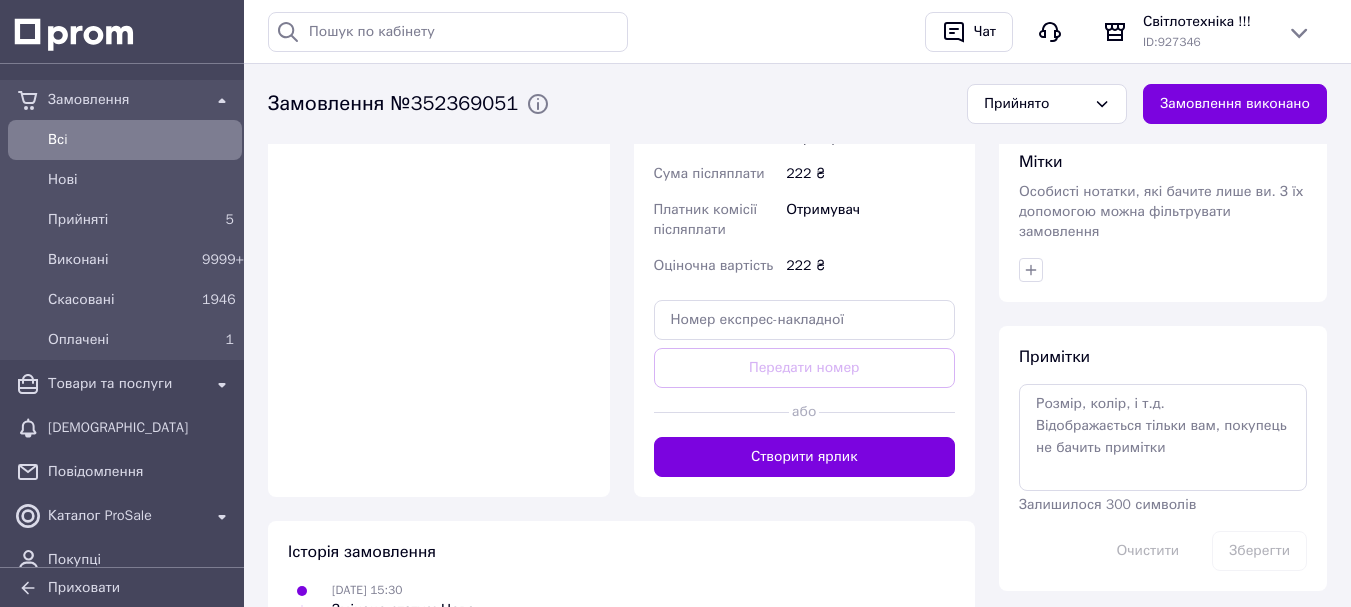 click on "Доставка Редагувати Спецтариф Укрпошта Стандарт 35 ₴  - до 30 кг і об'ємом до 20 000 см³ 100 ₴  — до 30 кг і об'ємом від 20 000 до 120 000 см³ Об'єм = довжина × ширина × висота +0,5% від суми оголошеної вартості понад 500 ₴ Довідка Укрпошта (платна) Тариф Стандарт Отримувач [PERSON_NAME] [PHONE_NUMBER] Адреса с. Паланочка, 20133, Пересувне відділення Платник Отримувач Сума післяплати 222 ₴ Платник комісії післяплати Отримувач Оціночна вартість 222 ₴ Передати номер або Створити ярлик Тариф     * Стандарт Платник   * Отримувач Прізвище отримувача   * [PERSON_NAME] Ім'я отримувача   *   *" at bounding box center [805, 38] 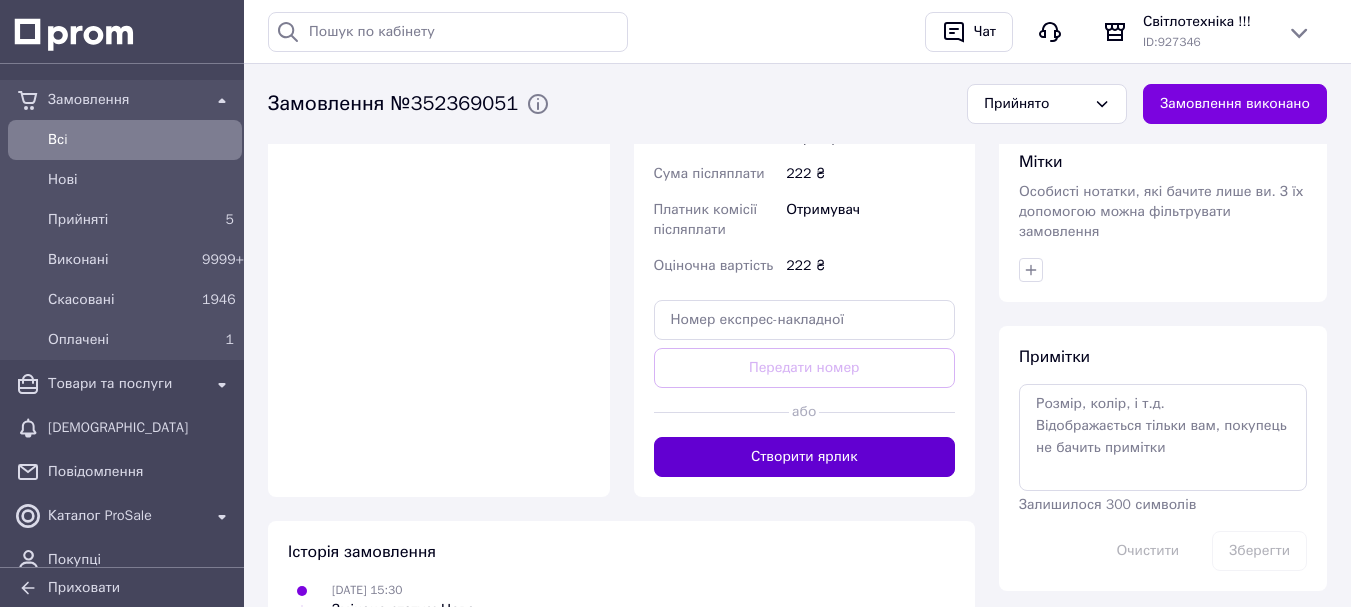click on "Створити ярлик" at bounding box center (805, 457) 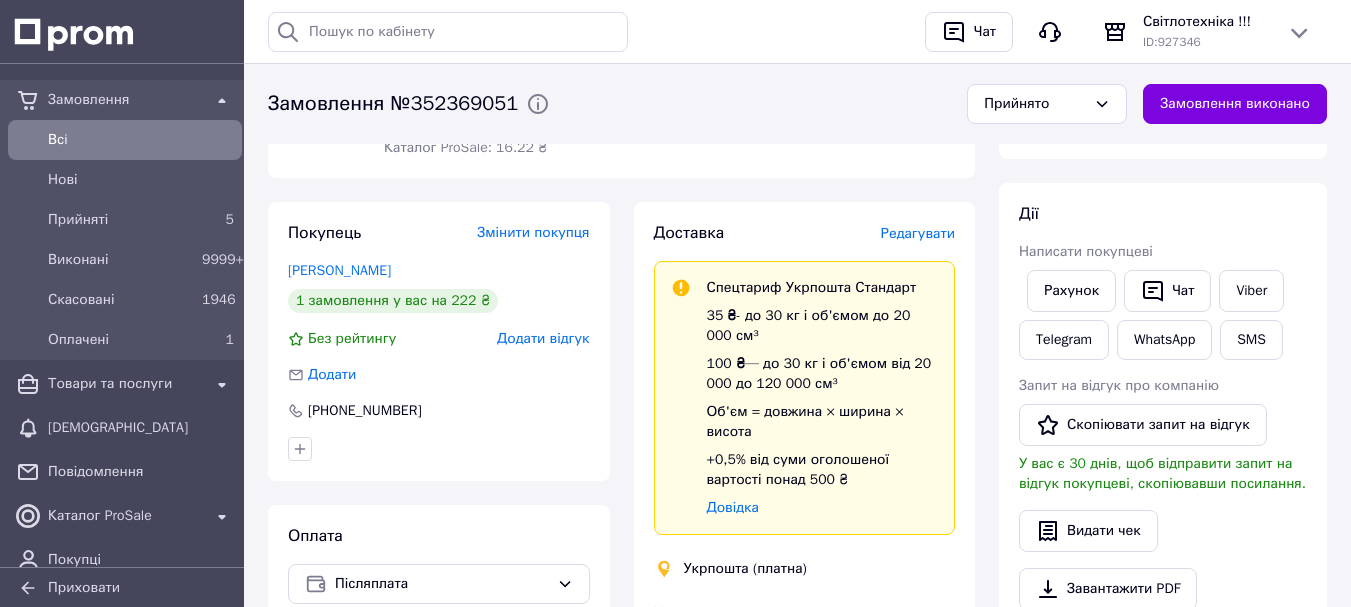 scroll, scrollTop: 500, scrollLeft: 0, axis: vertical 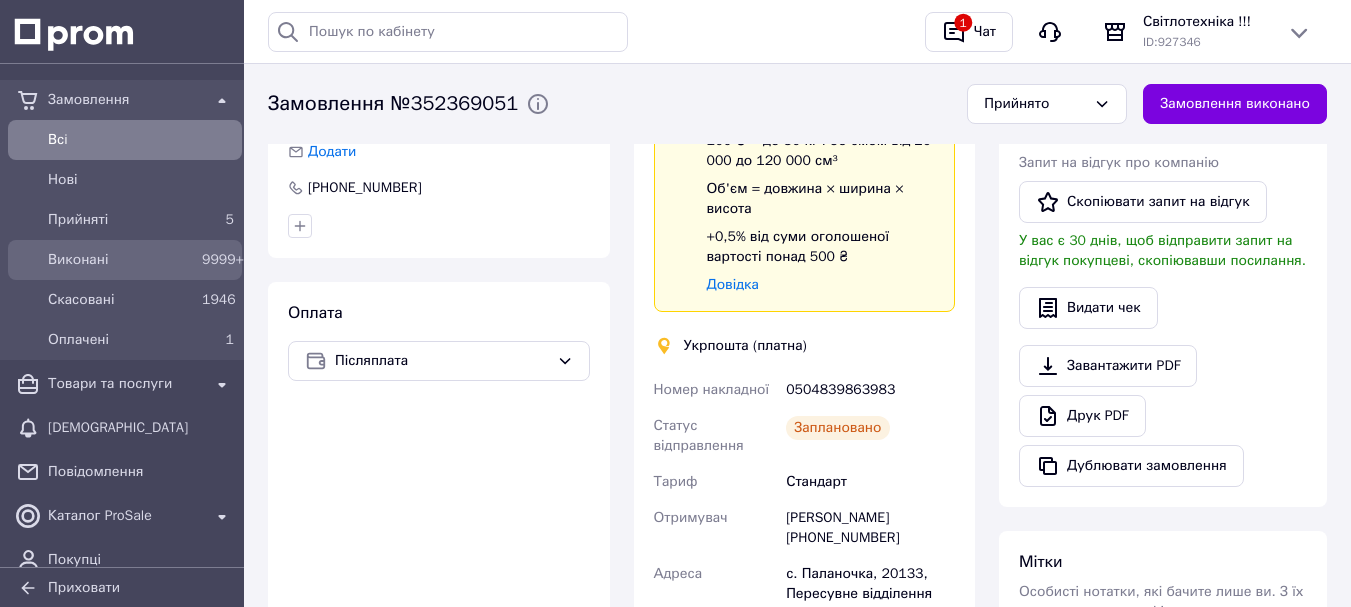click on "9999+" at bounding box center (223, 259) 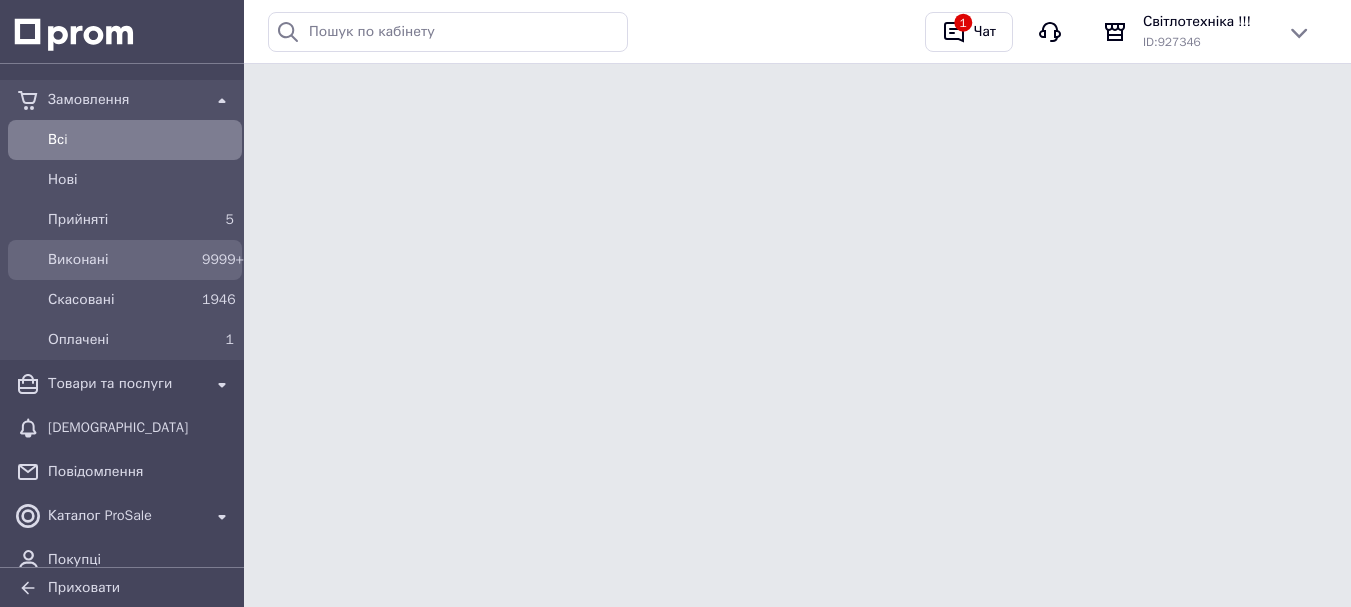 scroll, scrollTop: 0, scrollLeft: 0, axis: both 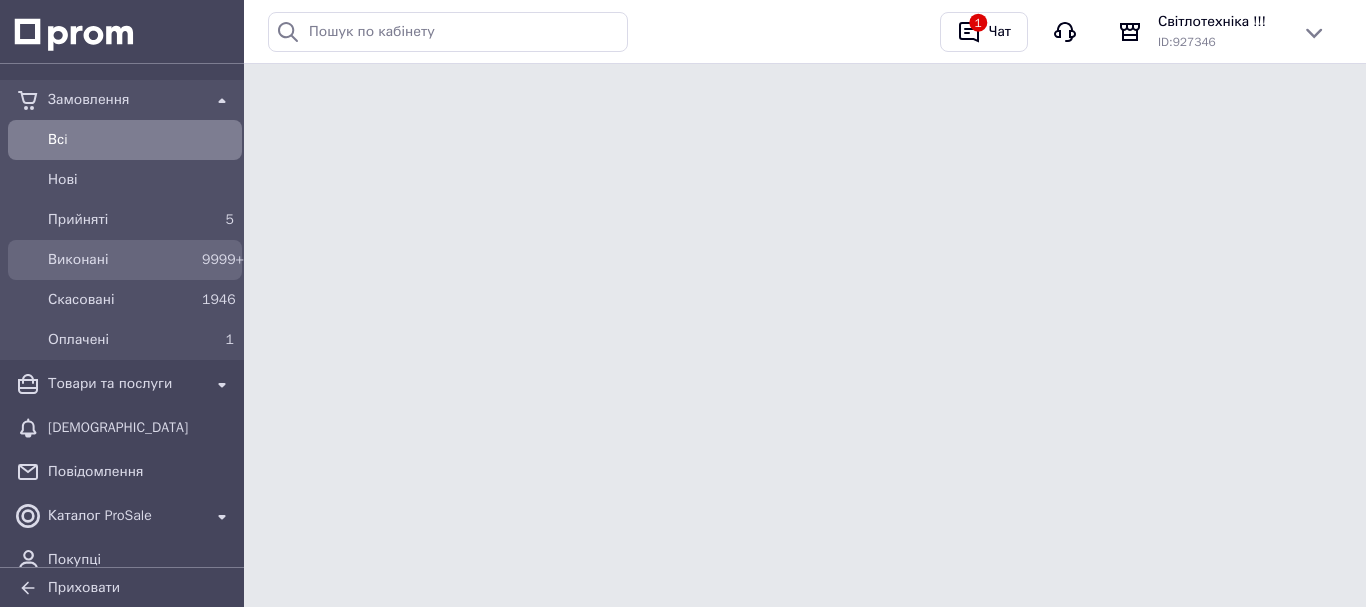 click on "9999+" at bounding box center (223, 259) 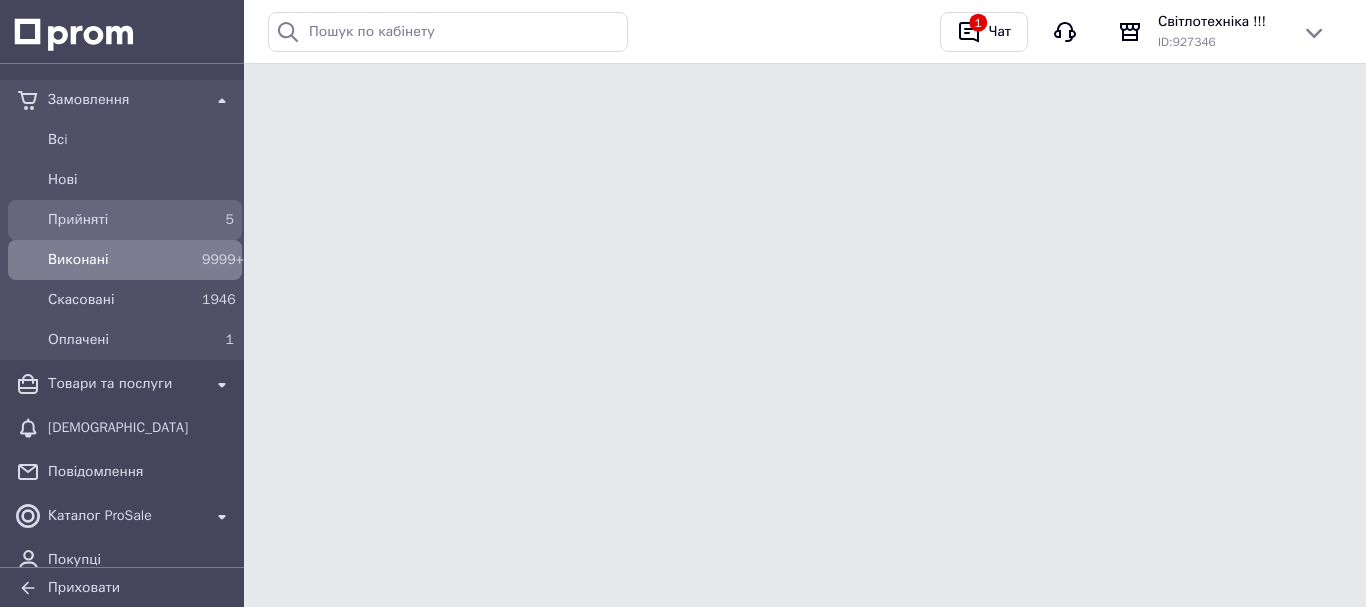 click on "5" at bounding box center (218, 220) 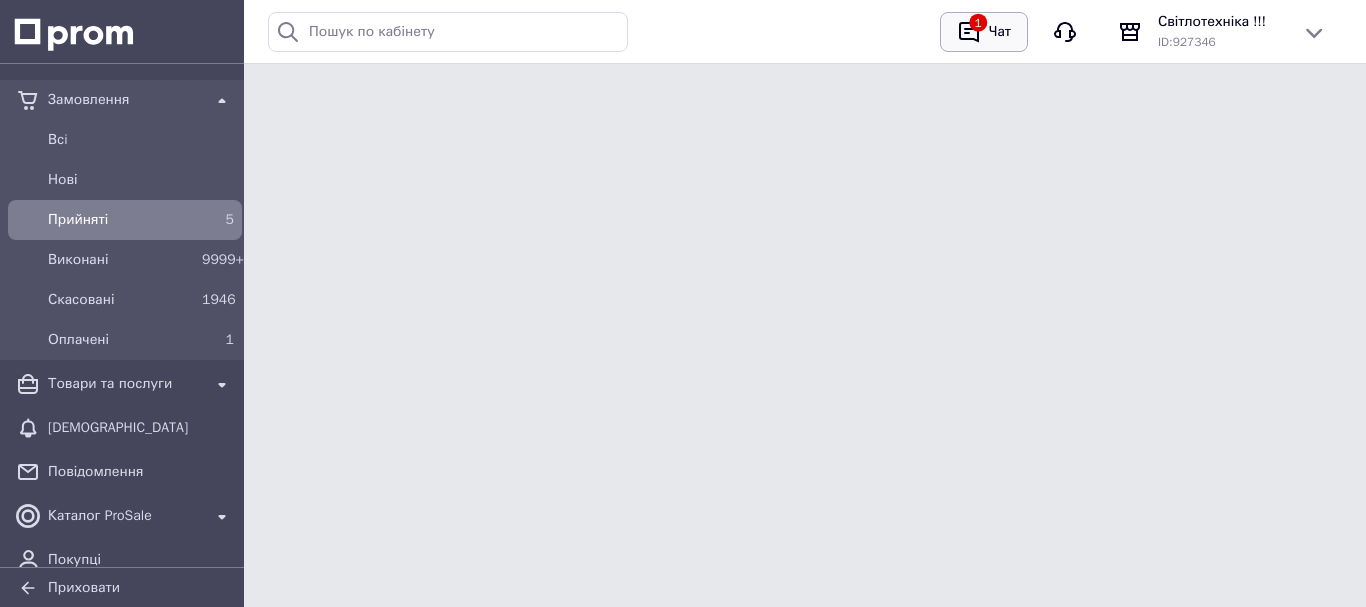 click on "Чат" at bounding box center (1000, 32) 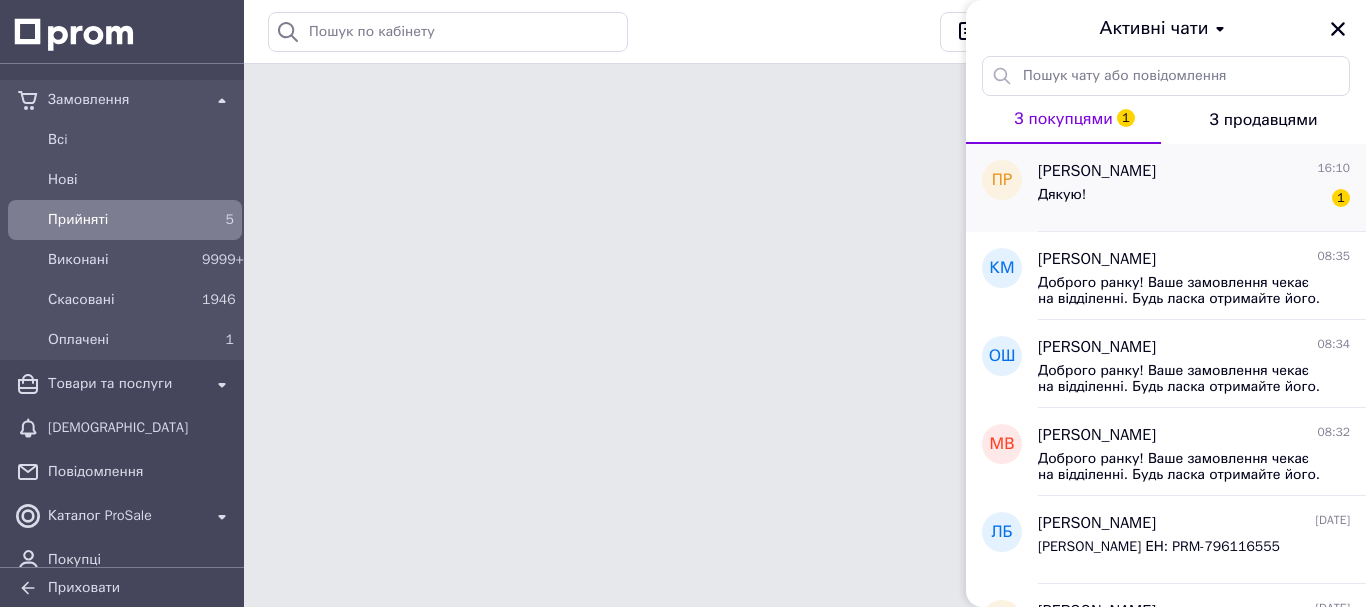 click on "Дякую! 1" at bounding box center [1194, 199] 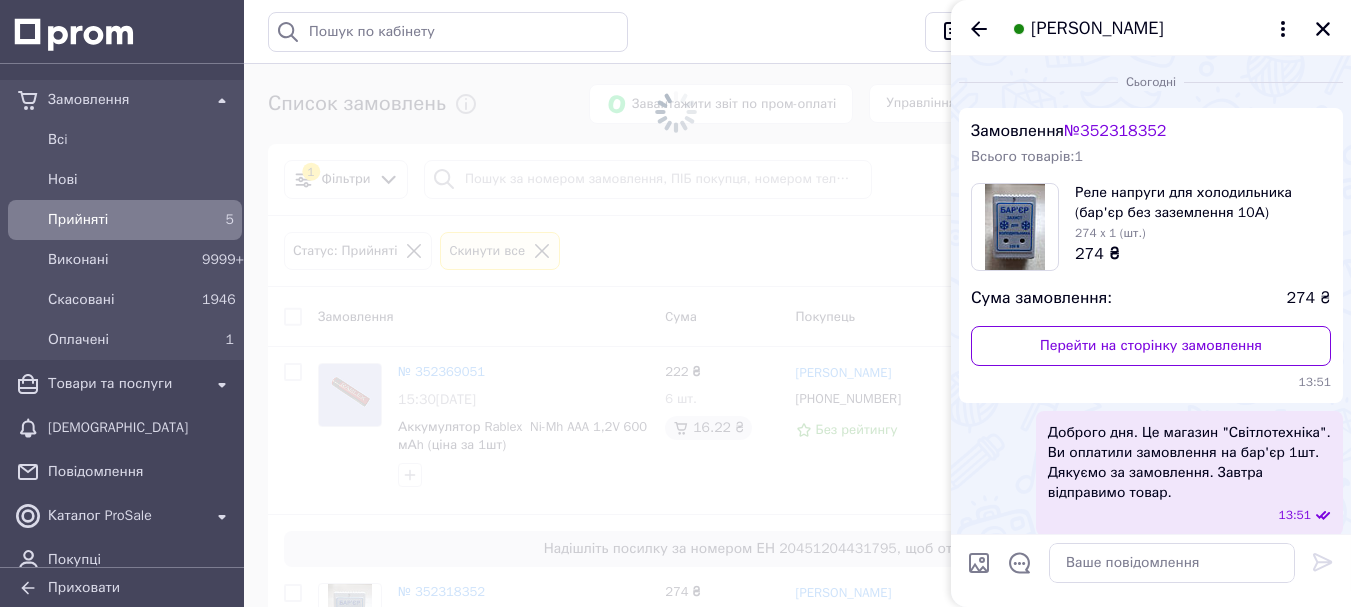 click on "[PERSON_NAME]" at bounding box center [1151, 28] 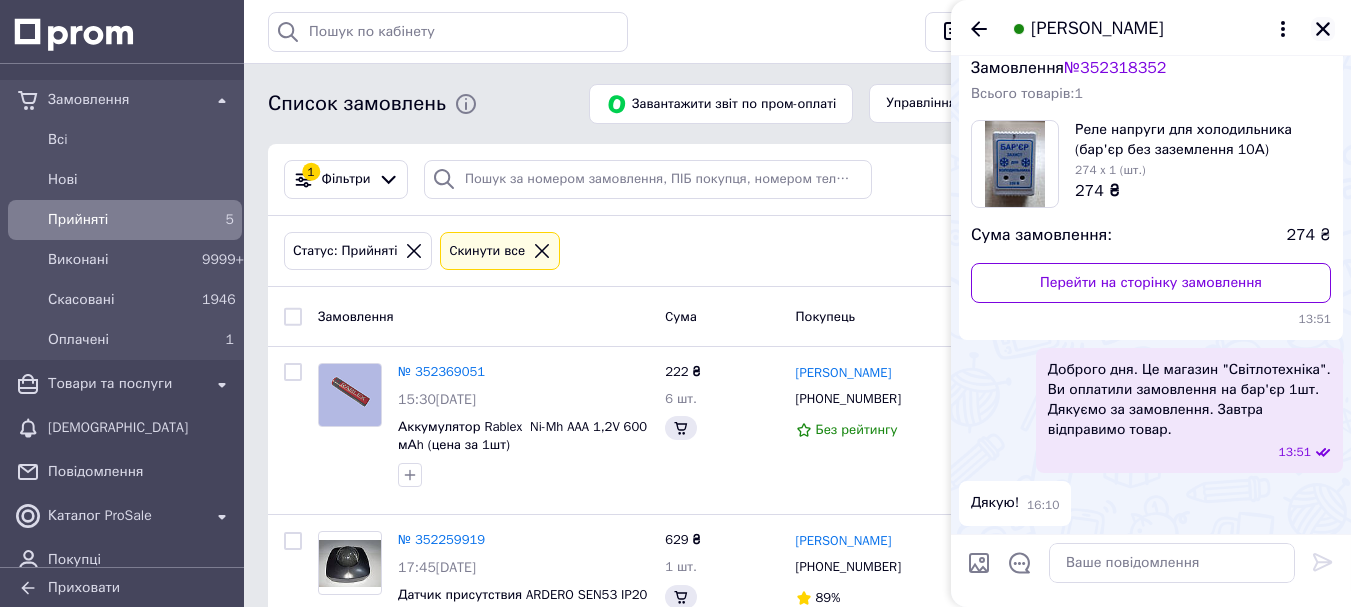 scroll, scrollTop: 63, scrollLeft: 0, axis: vertical 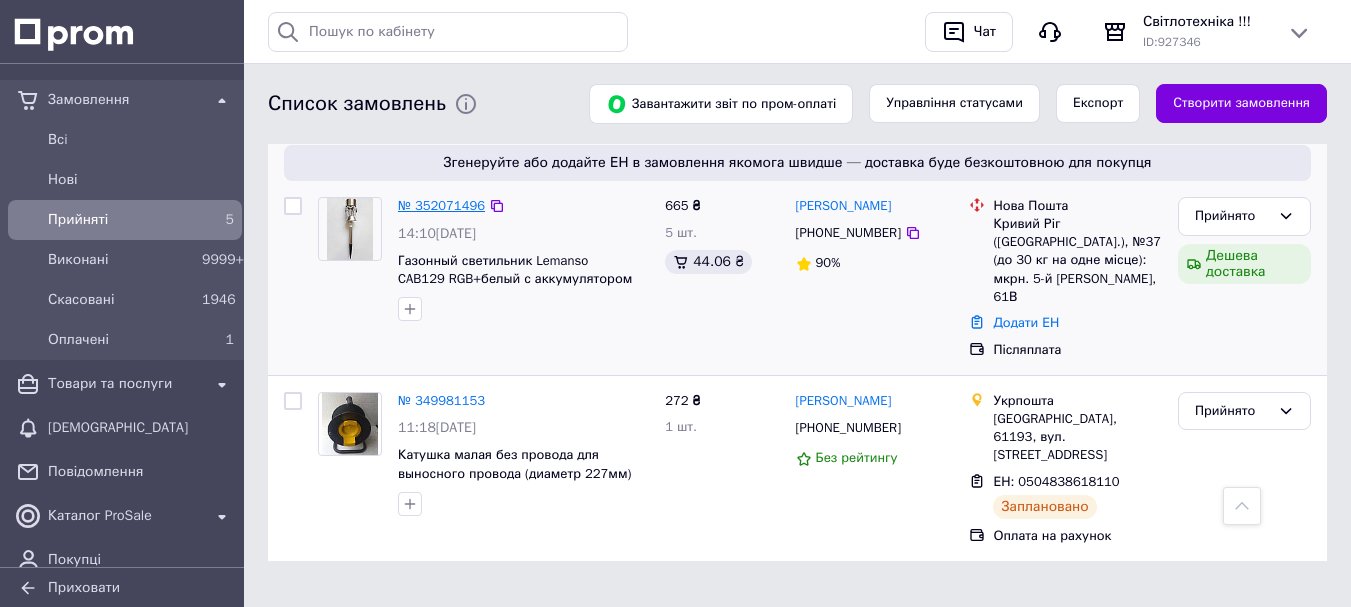 click on "№ 352071496" at bounding box center (441, 205) 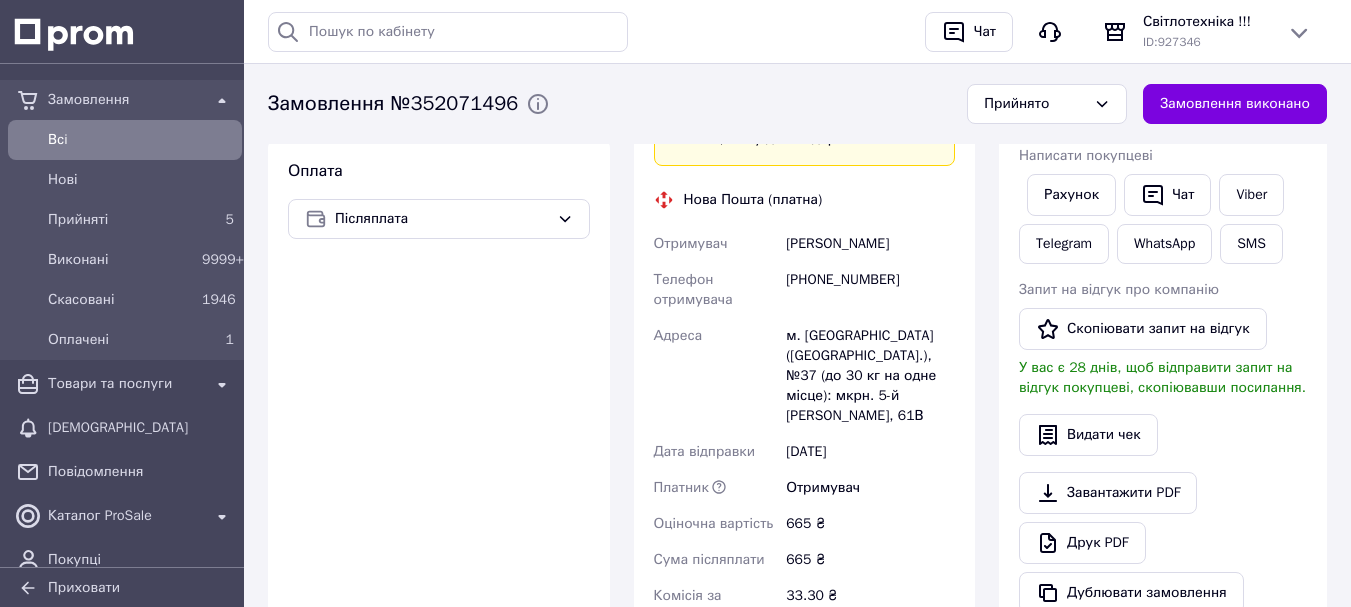 scroll, scrollTop: 900, scrollLeft: 0, axis: vertical 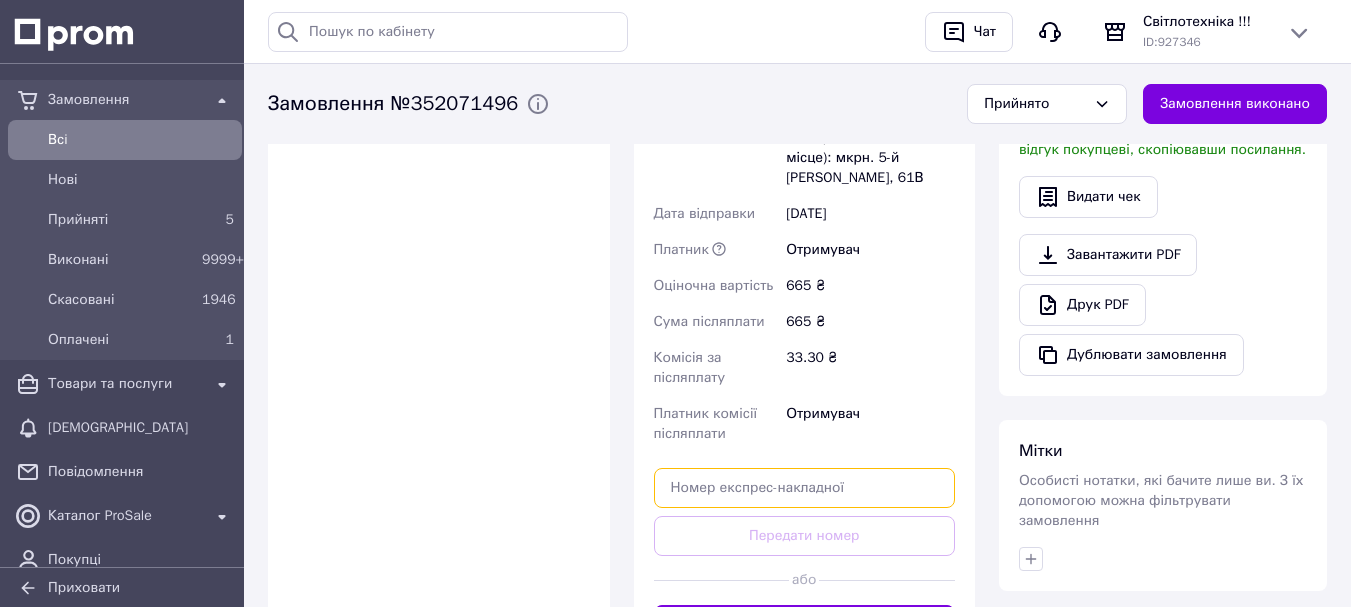 click at bounding box center [805, 488] 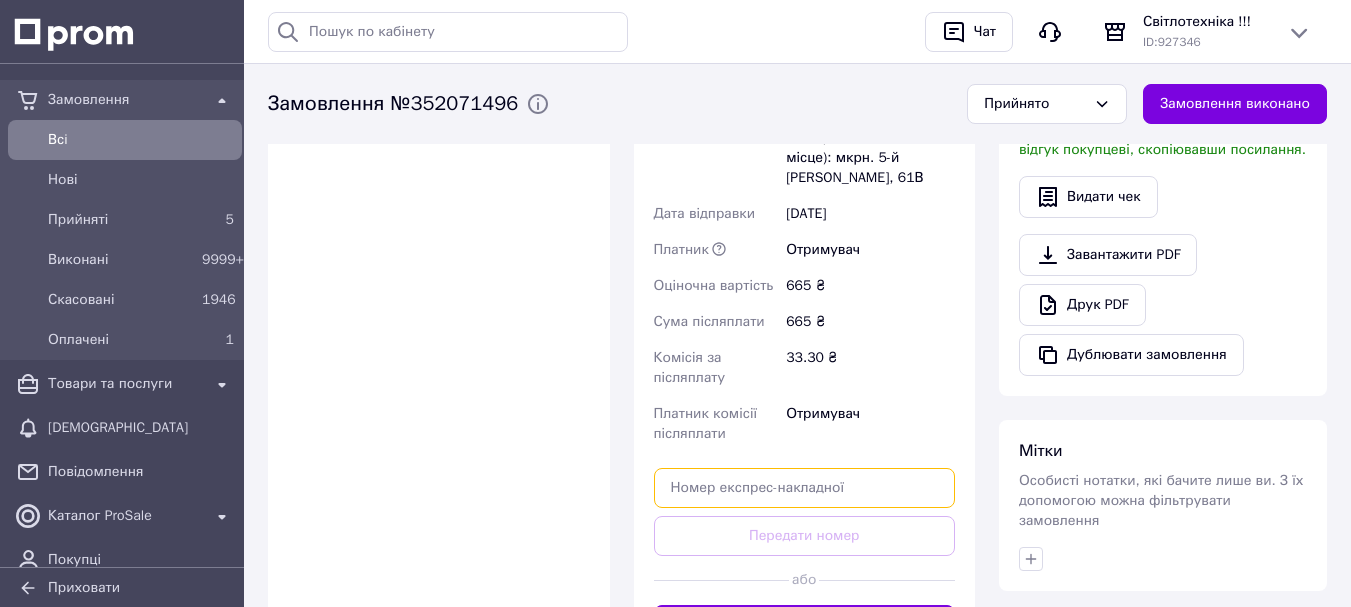 paste on "[CREDIT_CARD_NUMBER]" 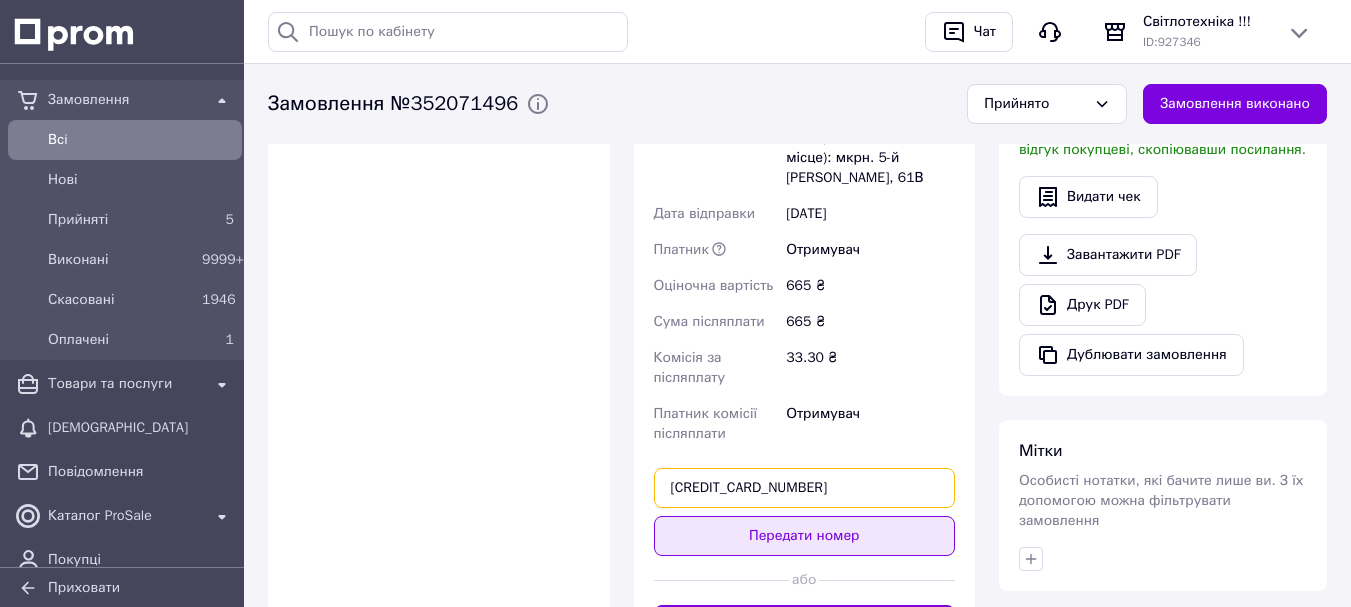 type on "[CREDIT_CARD_NUMBER]" 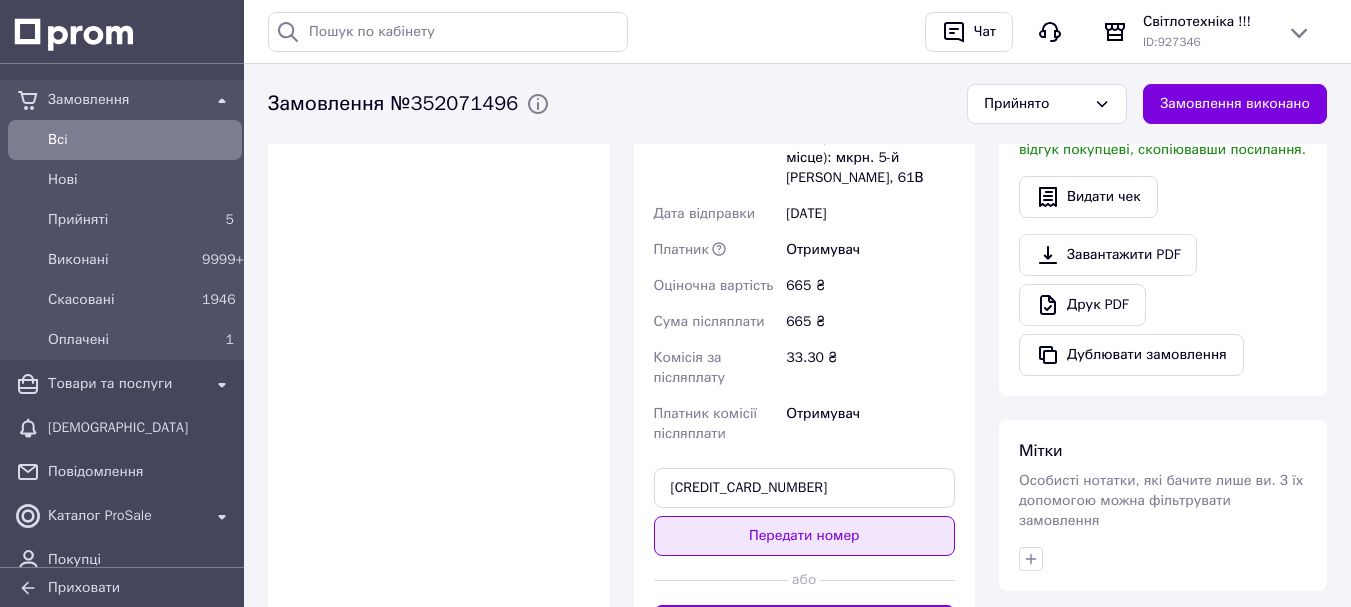 click on "Передати номер" at bounding box center [805, 536] 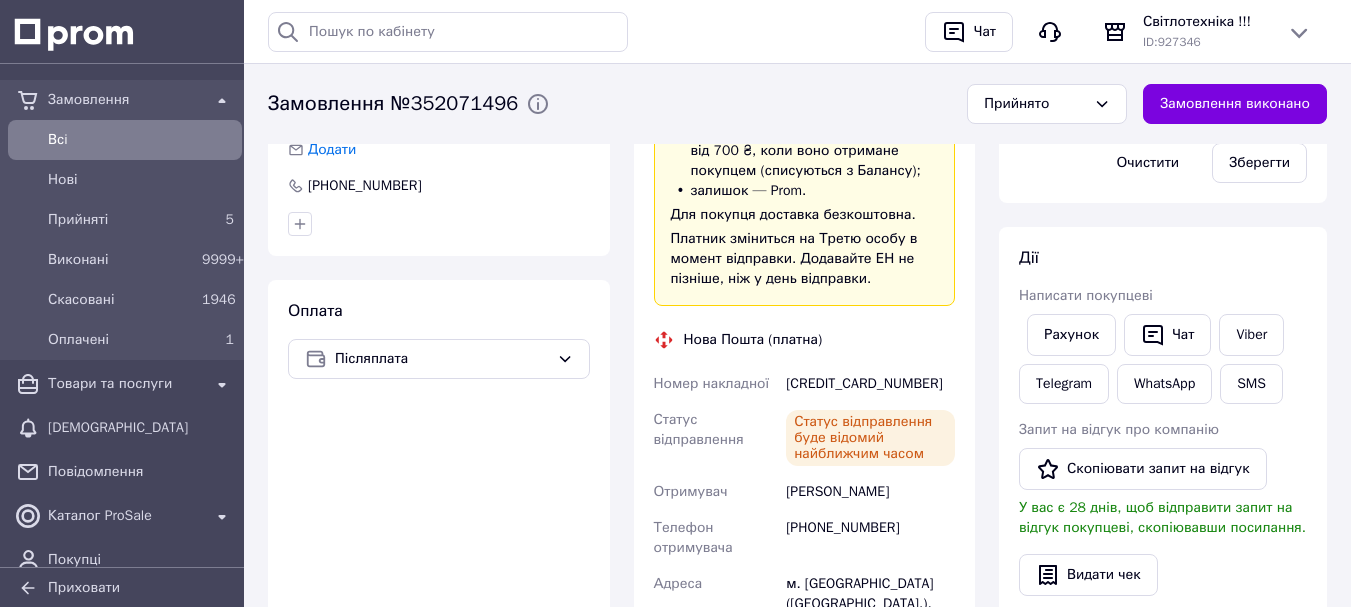 scroll, scrollTop: 400, scrollLeft: 0, axis: vertical 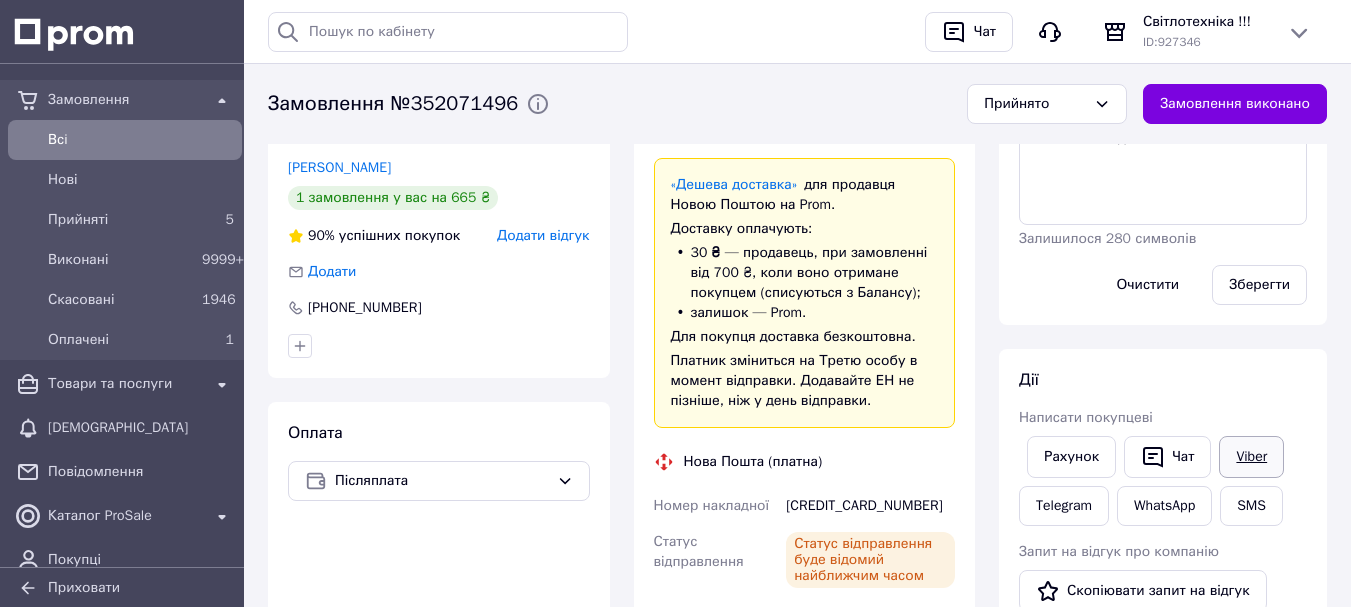 click on "Viber" at bounding box center [1251, 457] 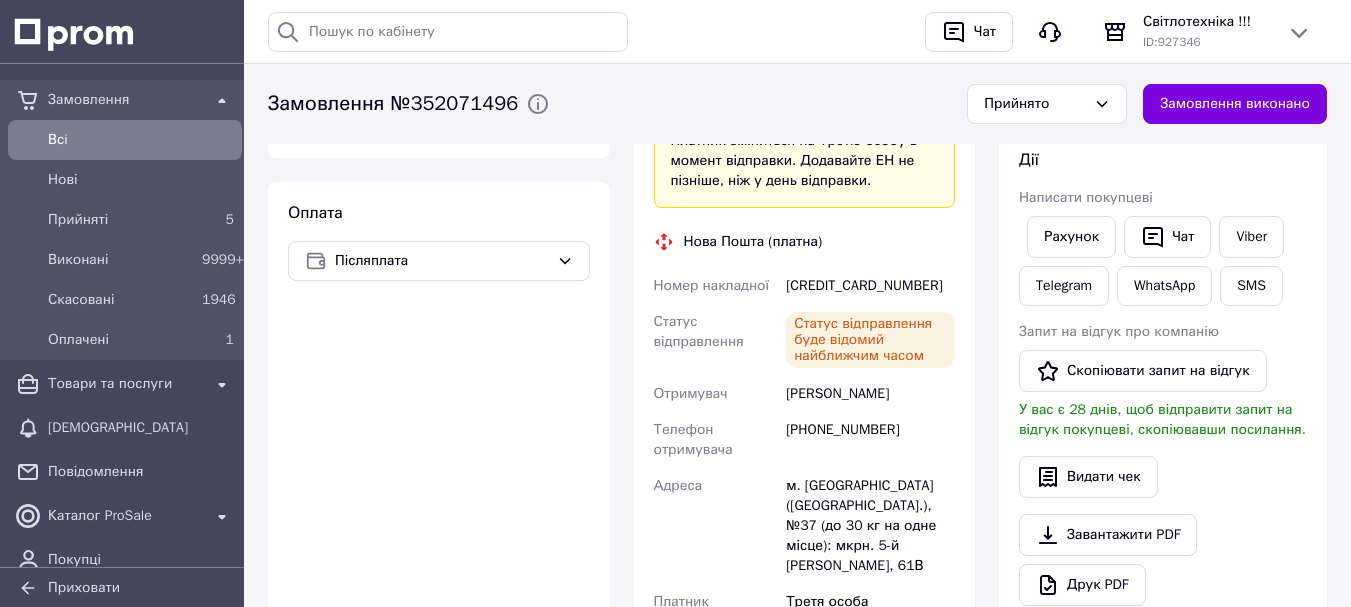 scroll, scrollTop: 800, scrollLeft: 0, axis: vertical 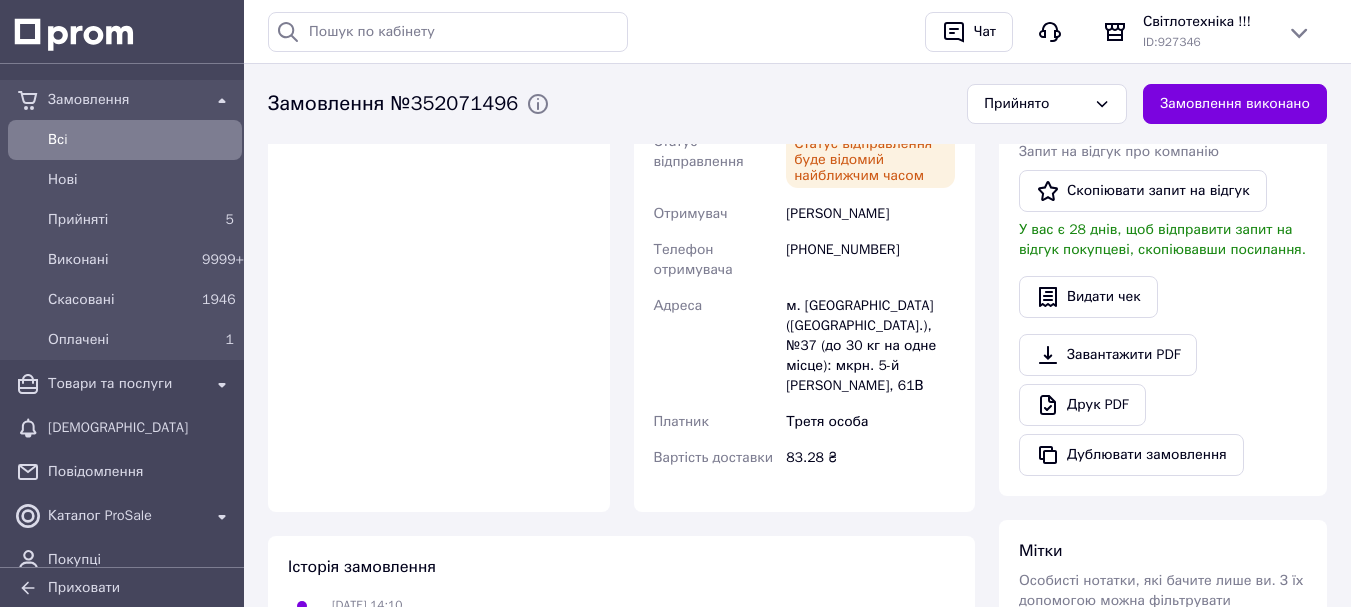 click on "[DATE] 14:10 Змінено статус: Нове" at bounding box center [621, 615] 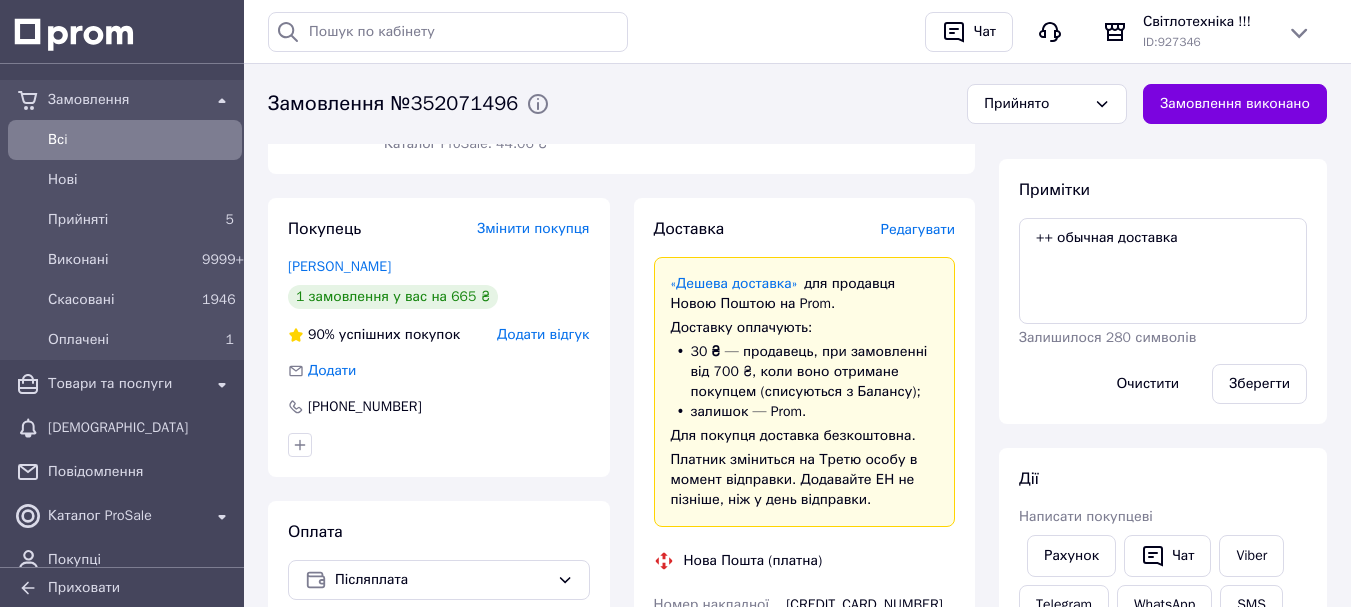 scroll, scrollTop: 400, scrollLeft: 0, axis: vertical 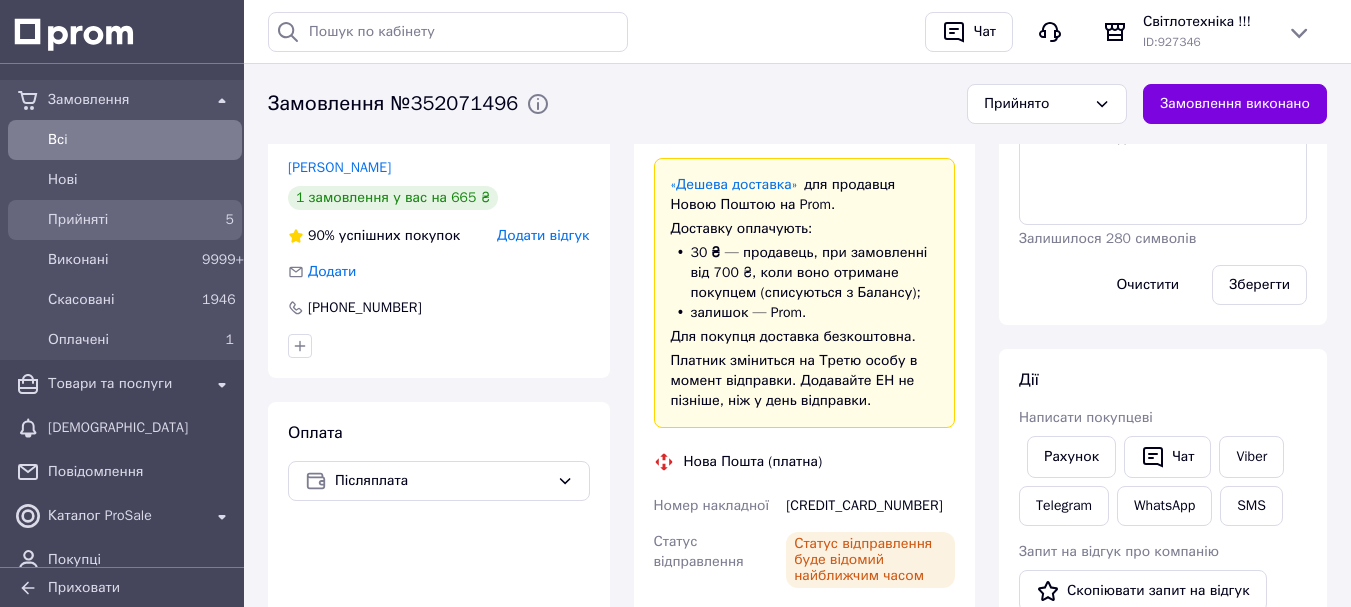 click on "5" at bounding box center (218, 220) 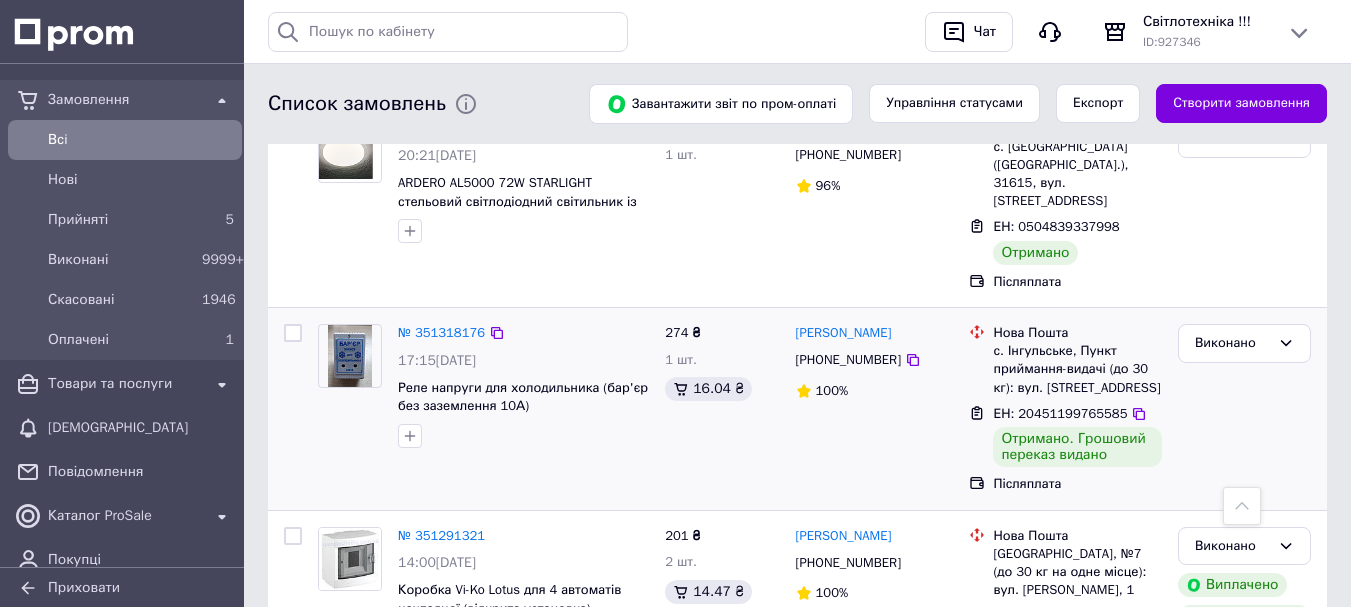 scroll, scrollTop: 4900, scrollLeft: 0, axis: vertical 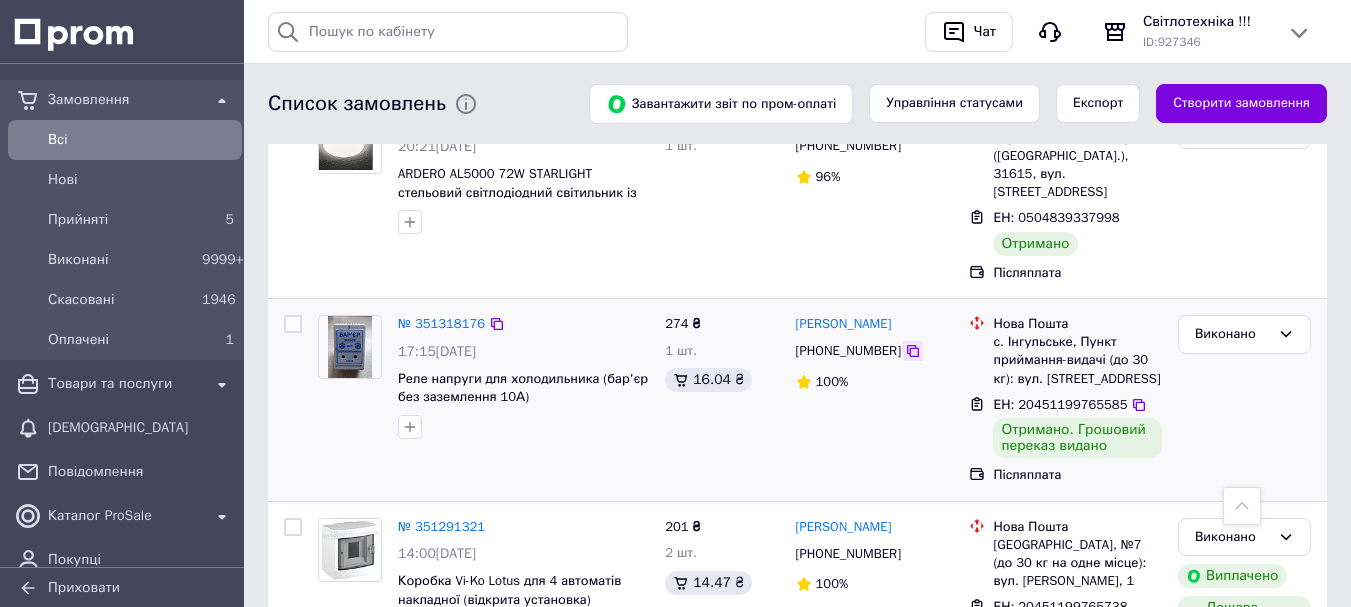 click 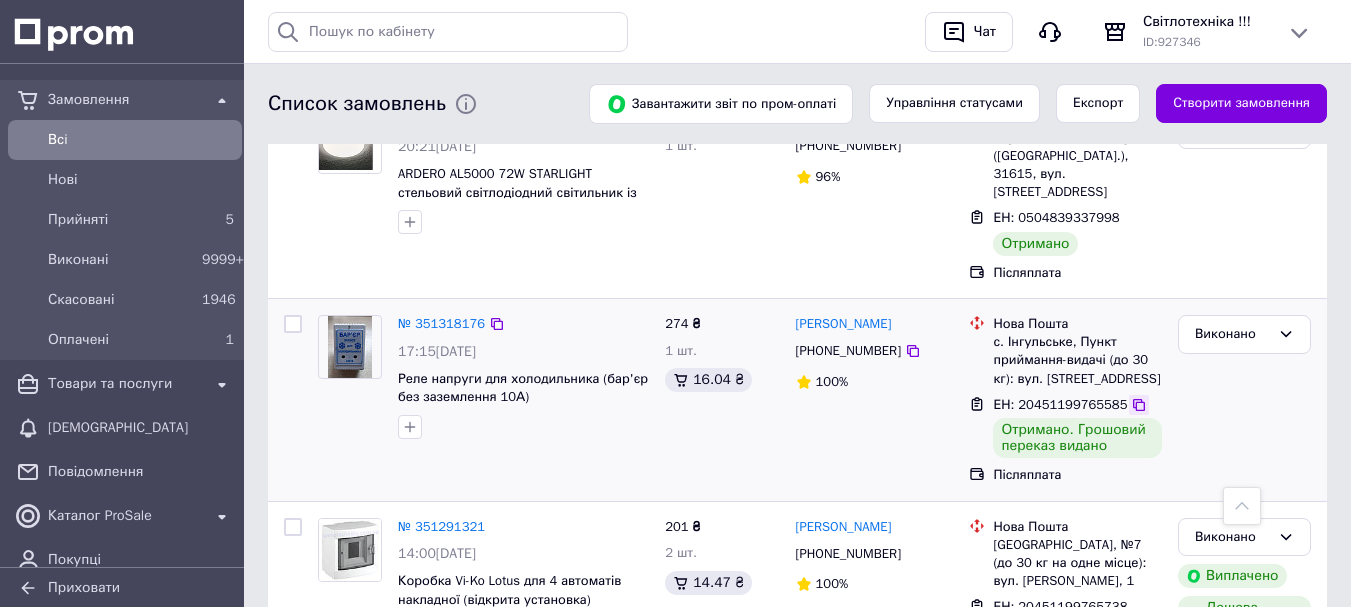 click 